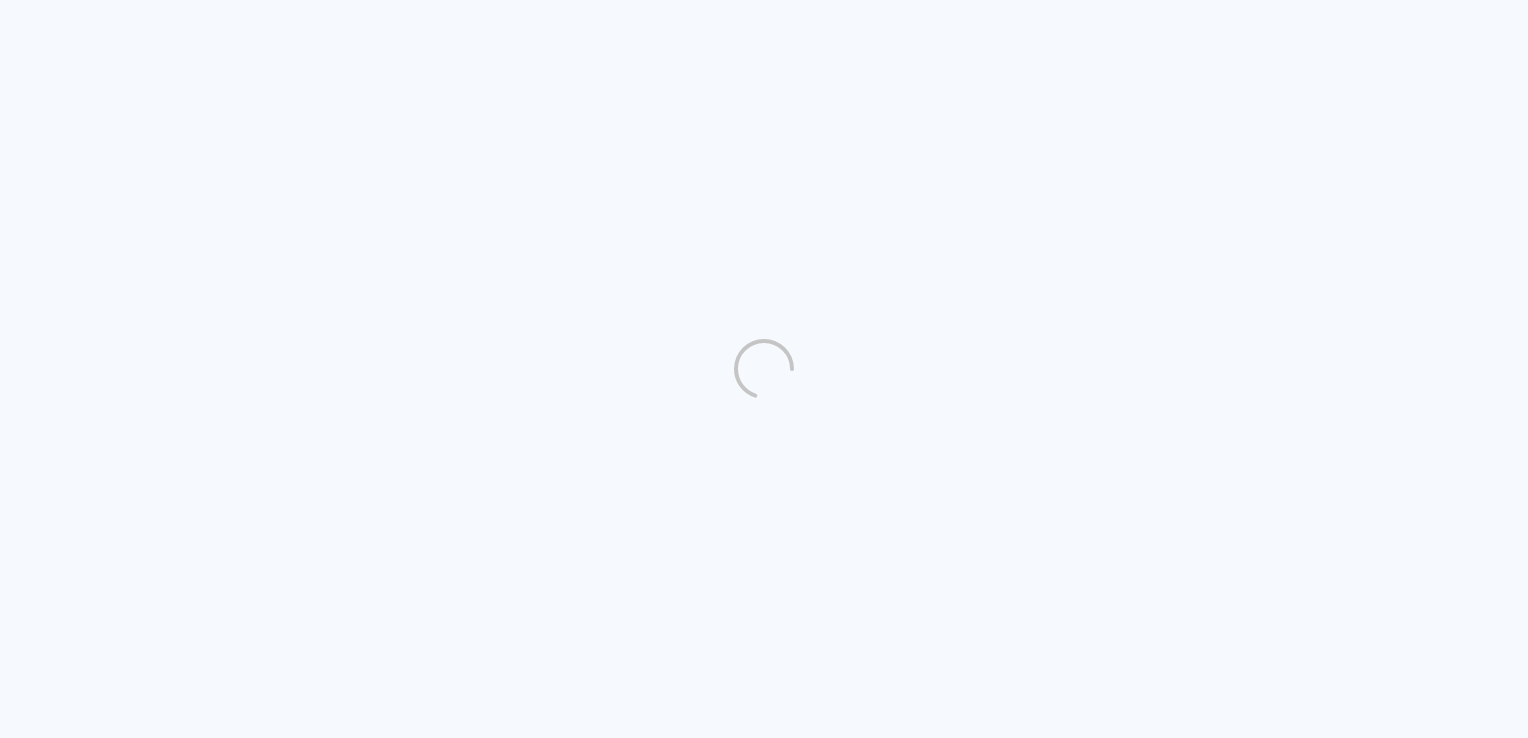 scroll, scrollTop: 0, scrollLeft: 0, axis: both 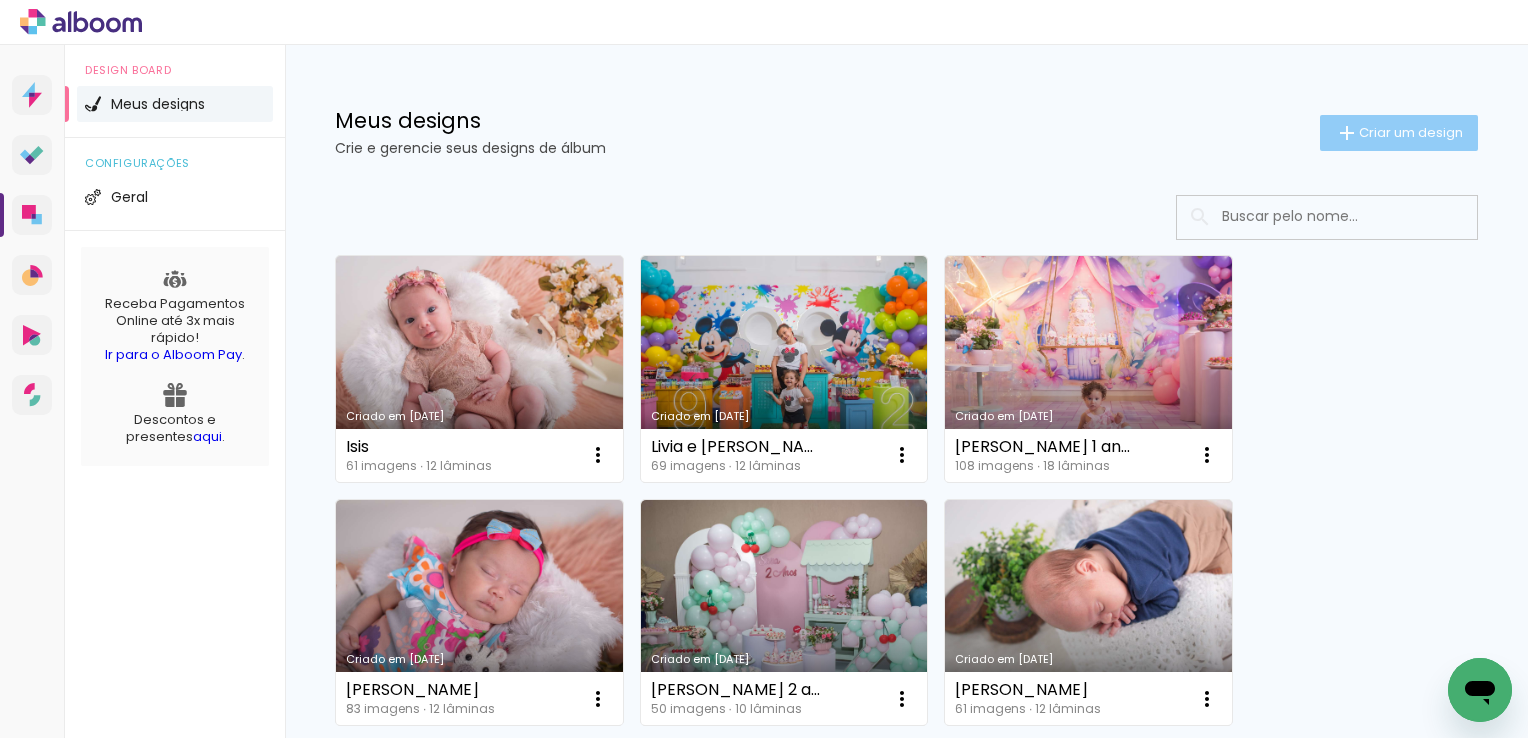 click on "Criar um design" 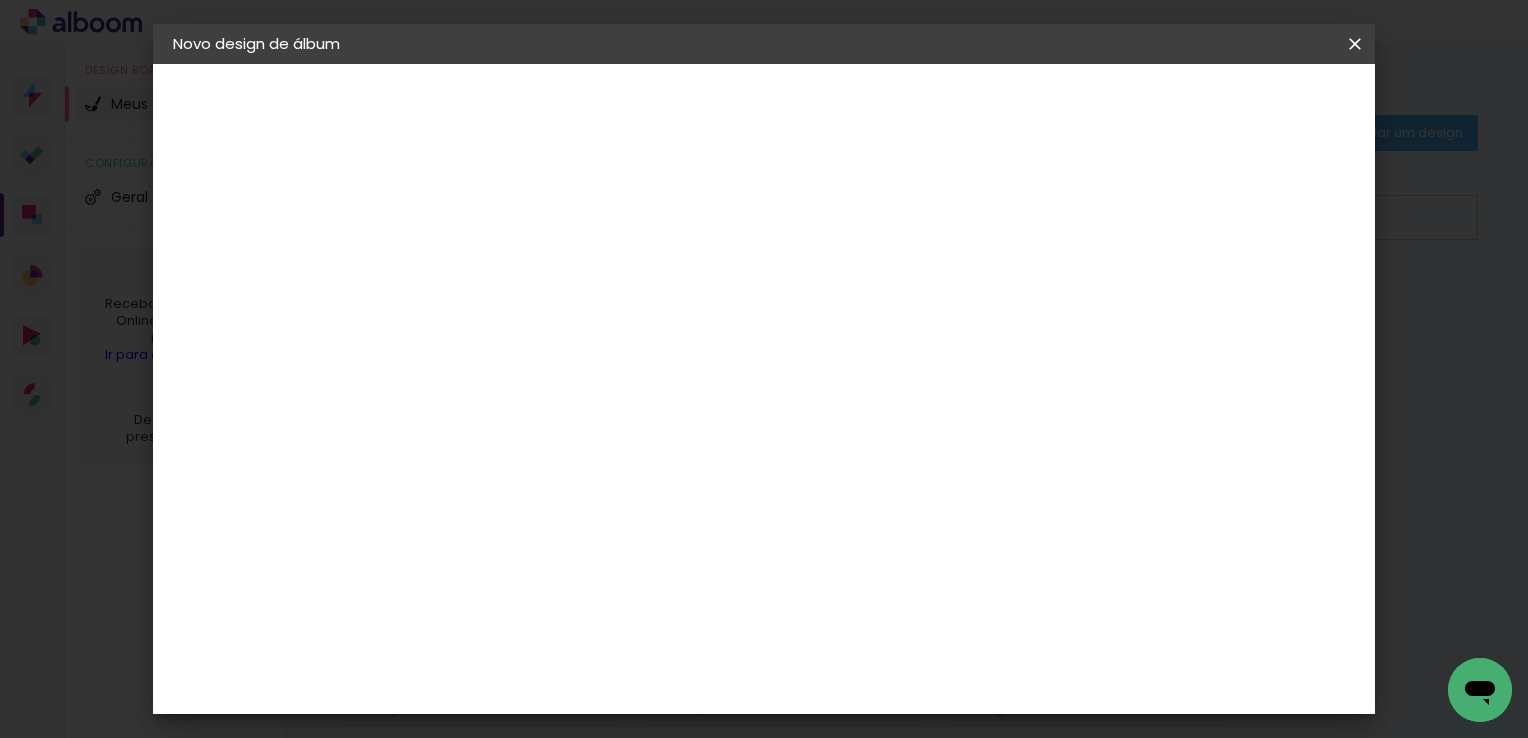 click at bounding box center [500, 268] 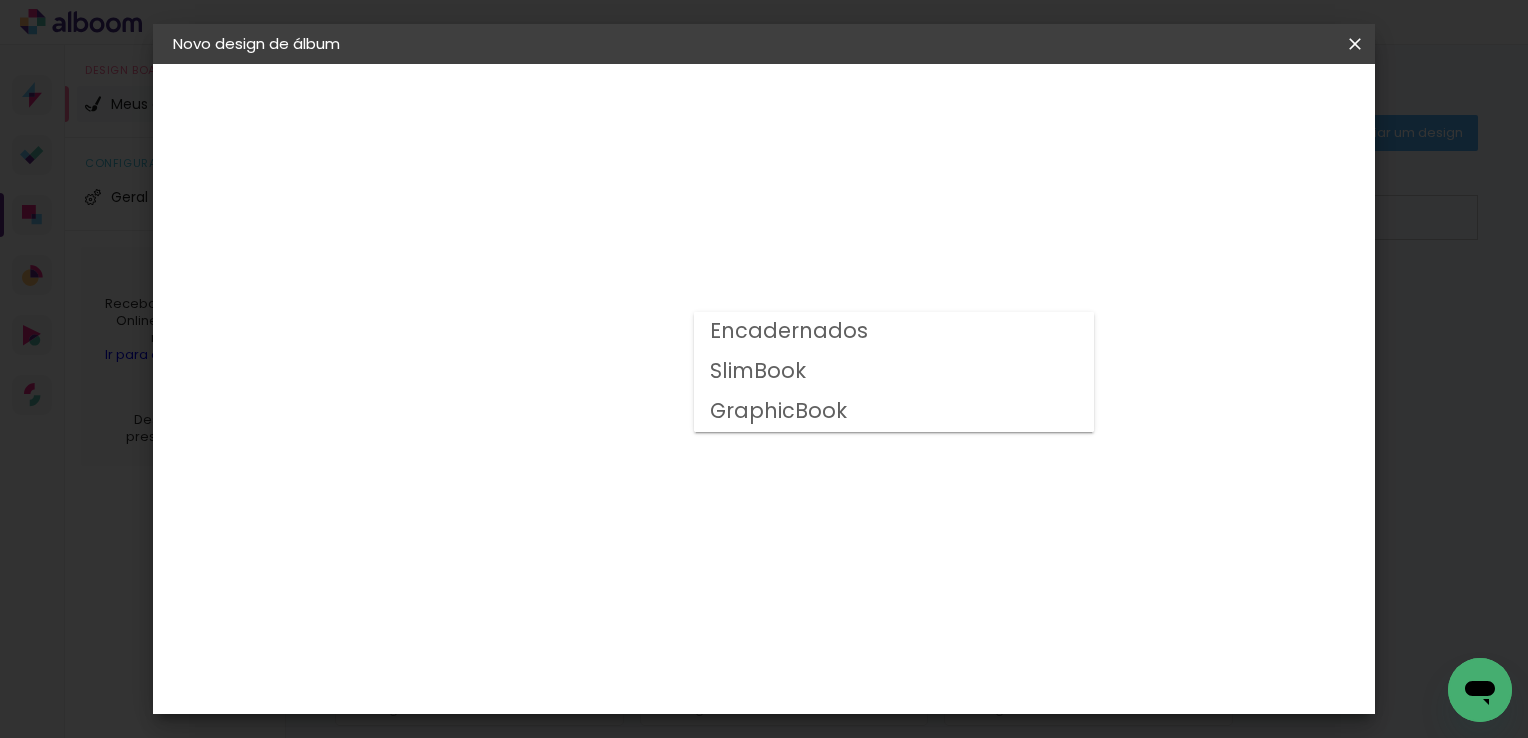 click on "Encadernados" at bounding box center [0, 0] 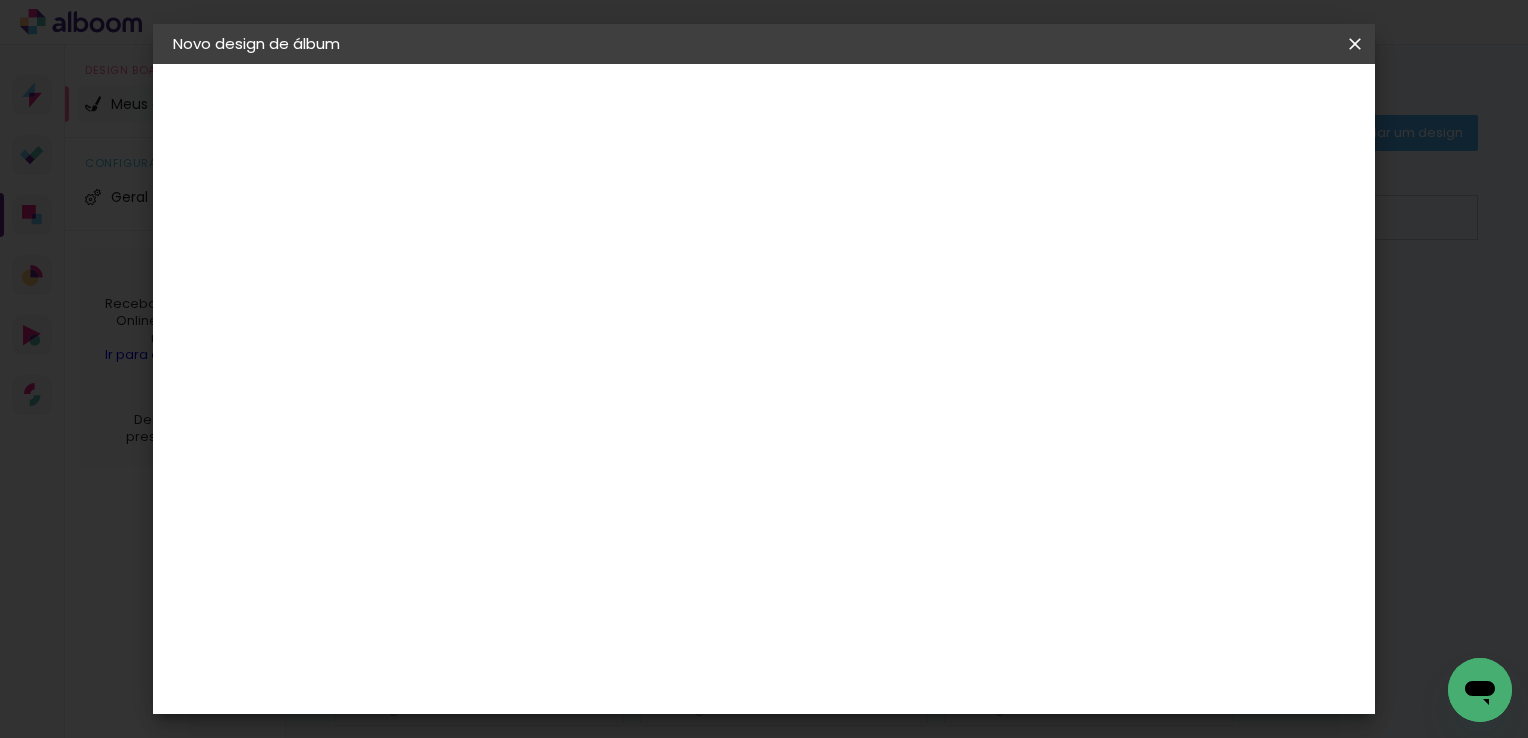 scroll, scrollTop: 700, scrollLeft: 0, axis: vertical 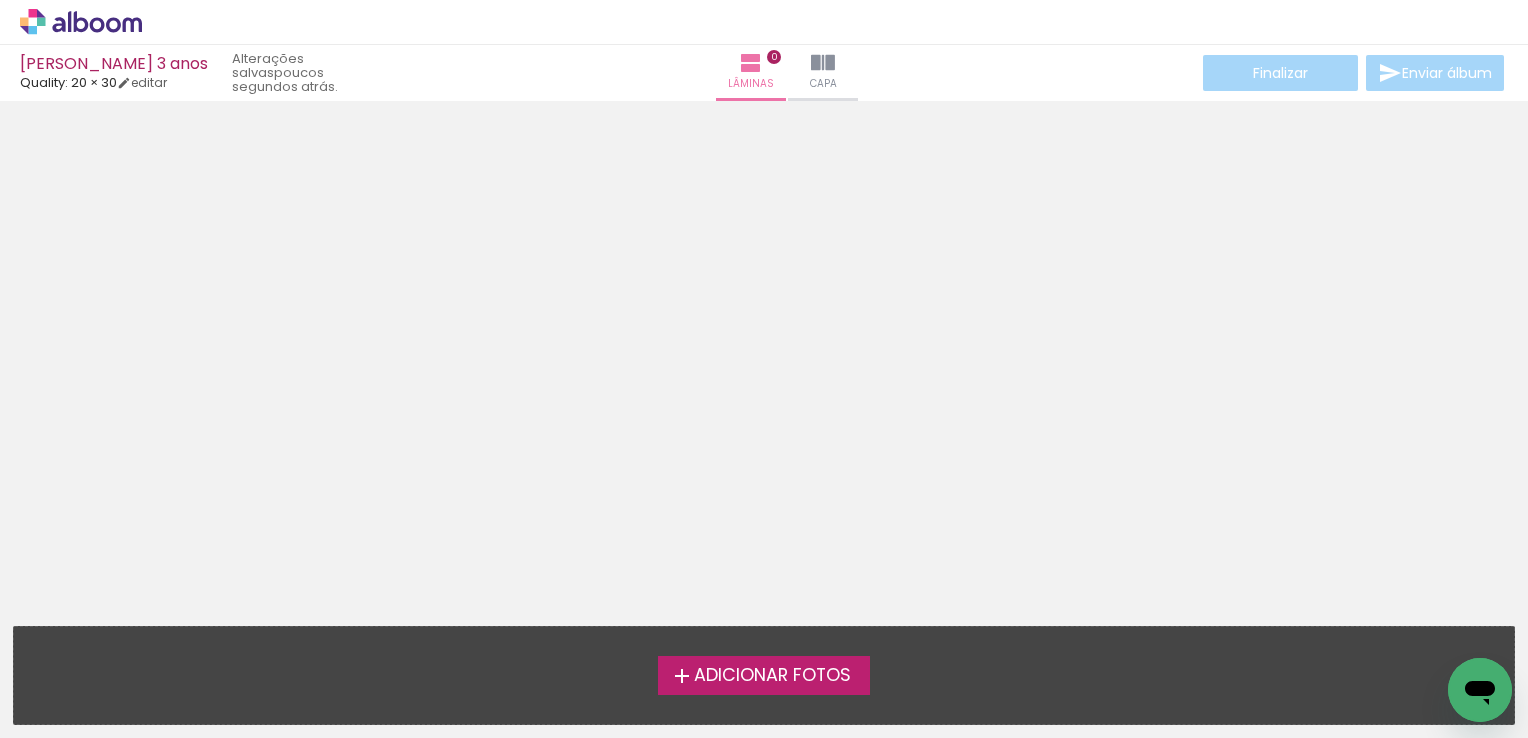 click on "Adicionar Fotos" at bounding box center [772, 676] 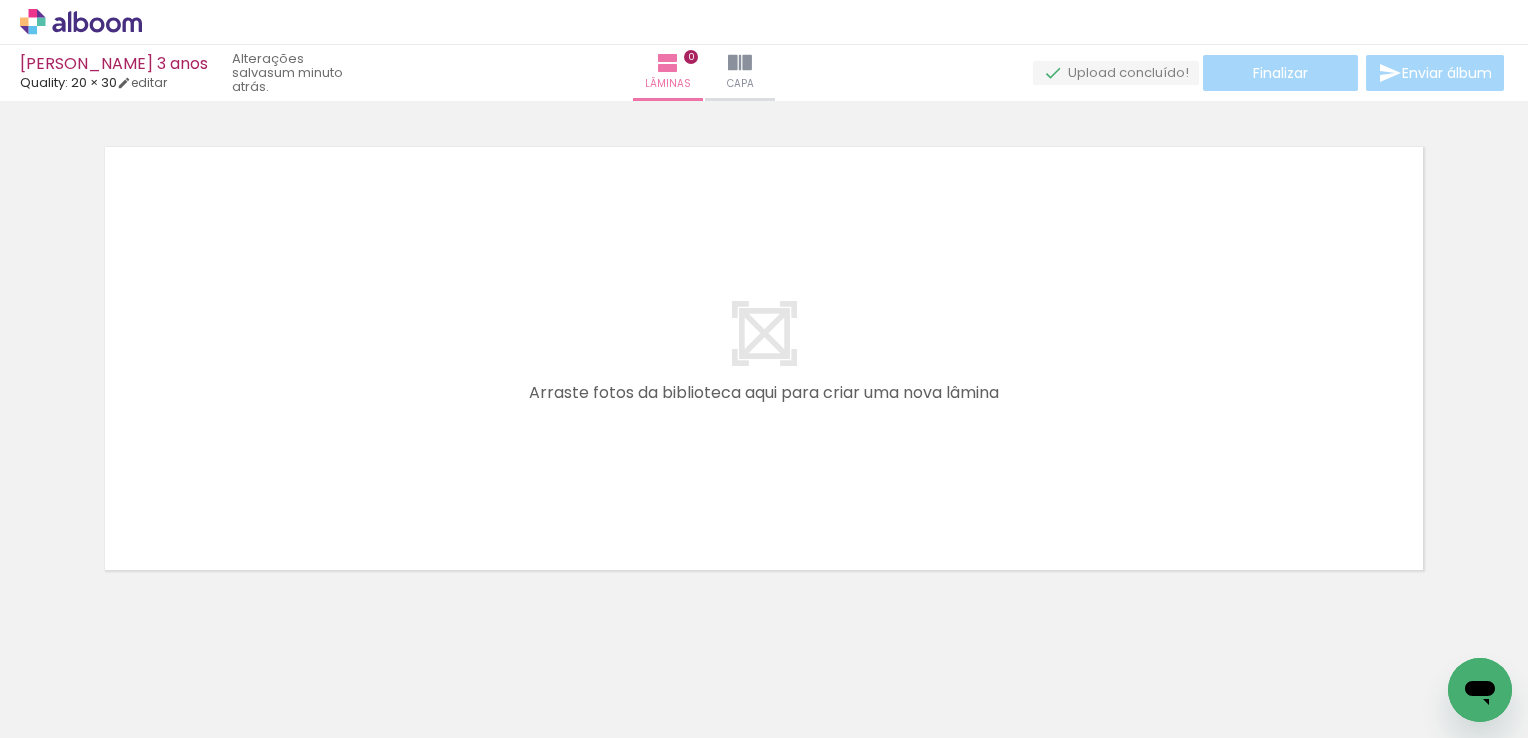 scroll, scrollTop: 24, scrollLeft: 0, axis: vertical 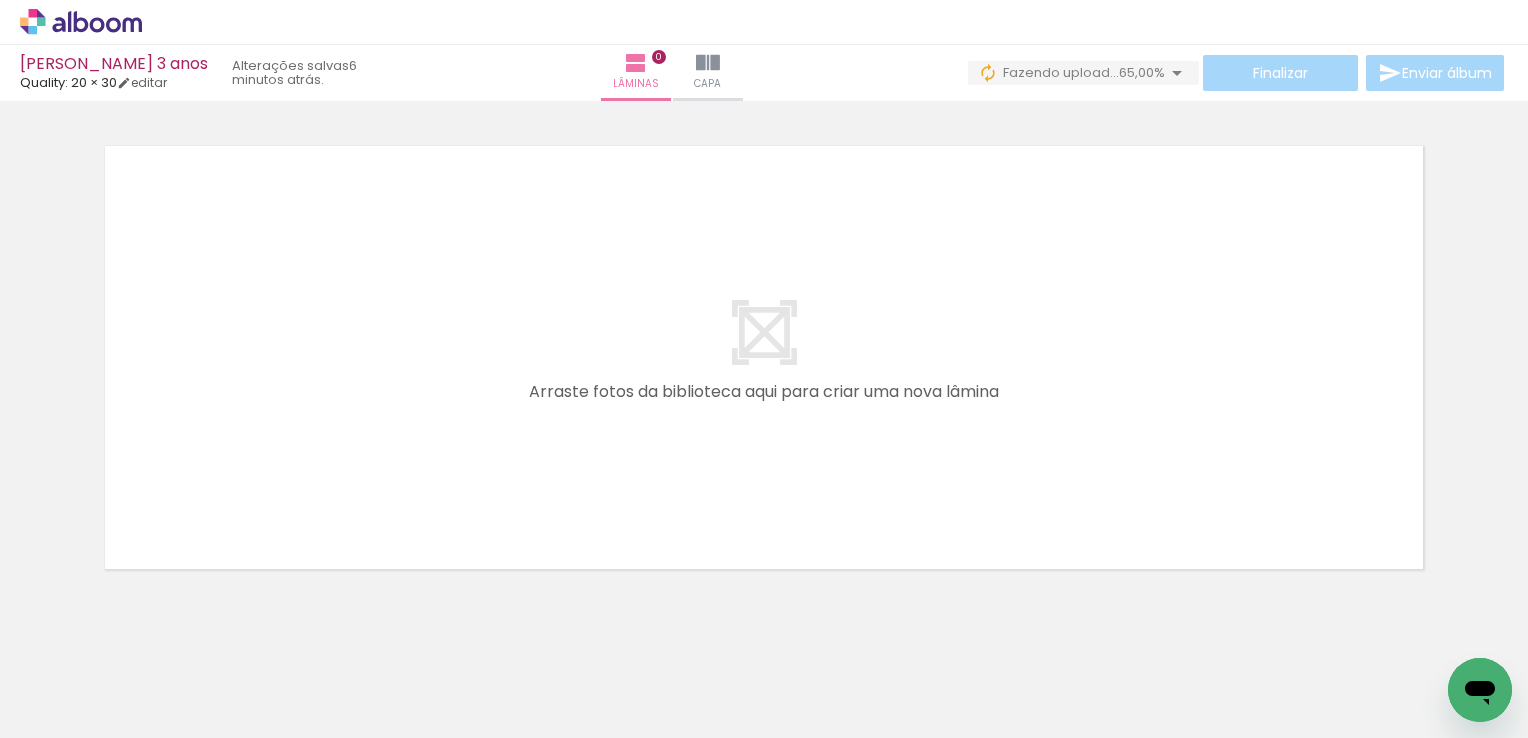 click at bounding box center (764, 332) 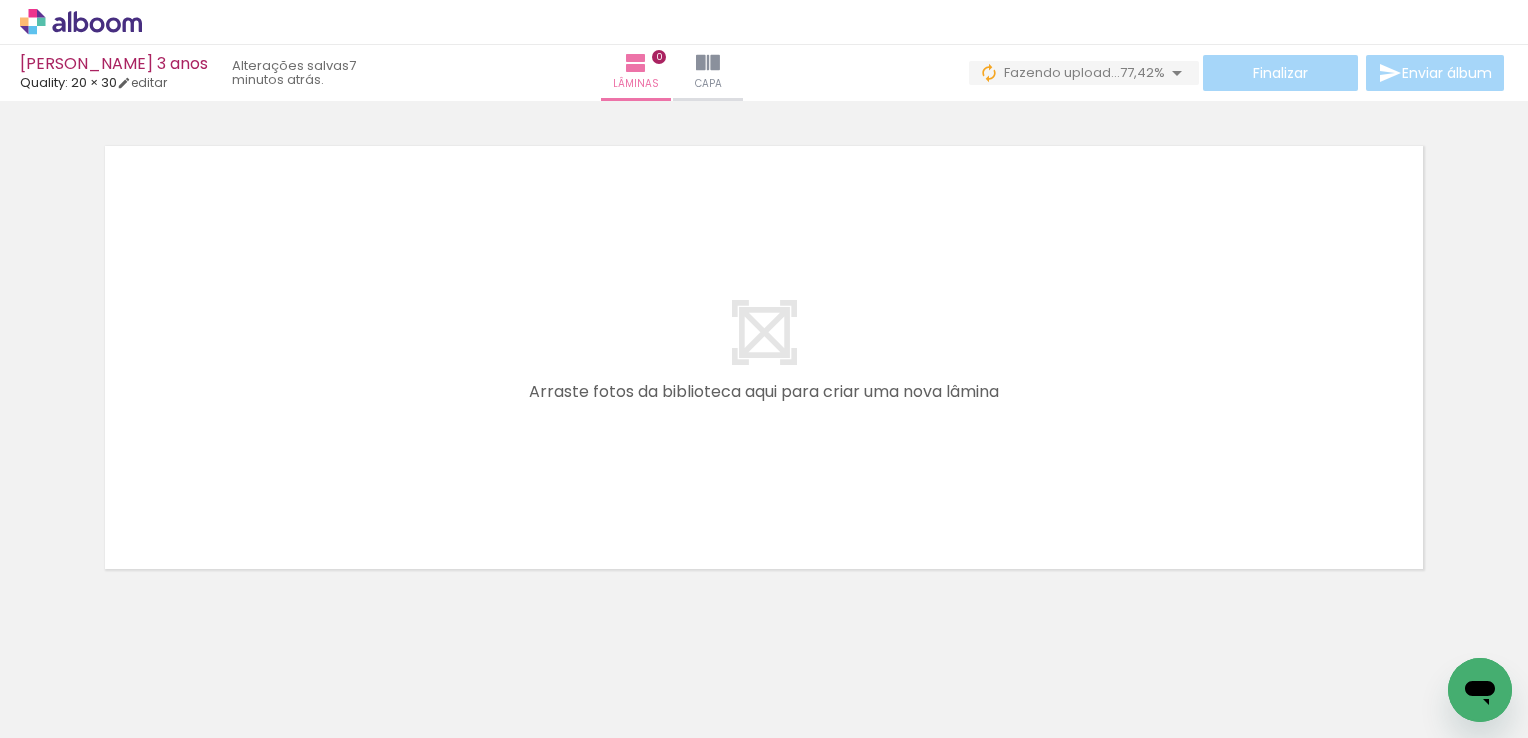 scroll, scrollTop: 0, scrollLeft: 0, axis: both 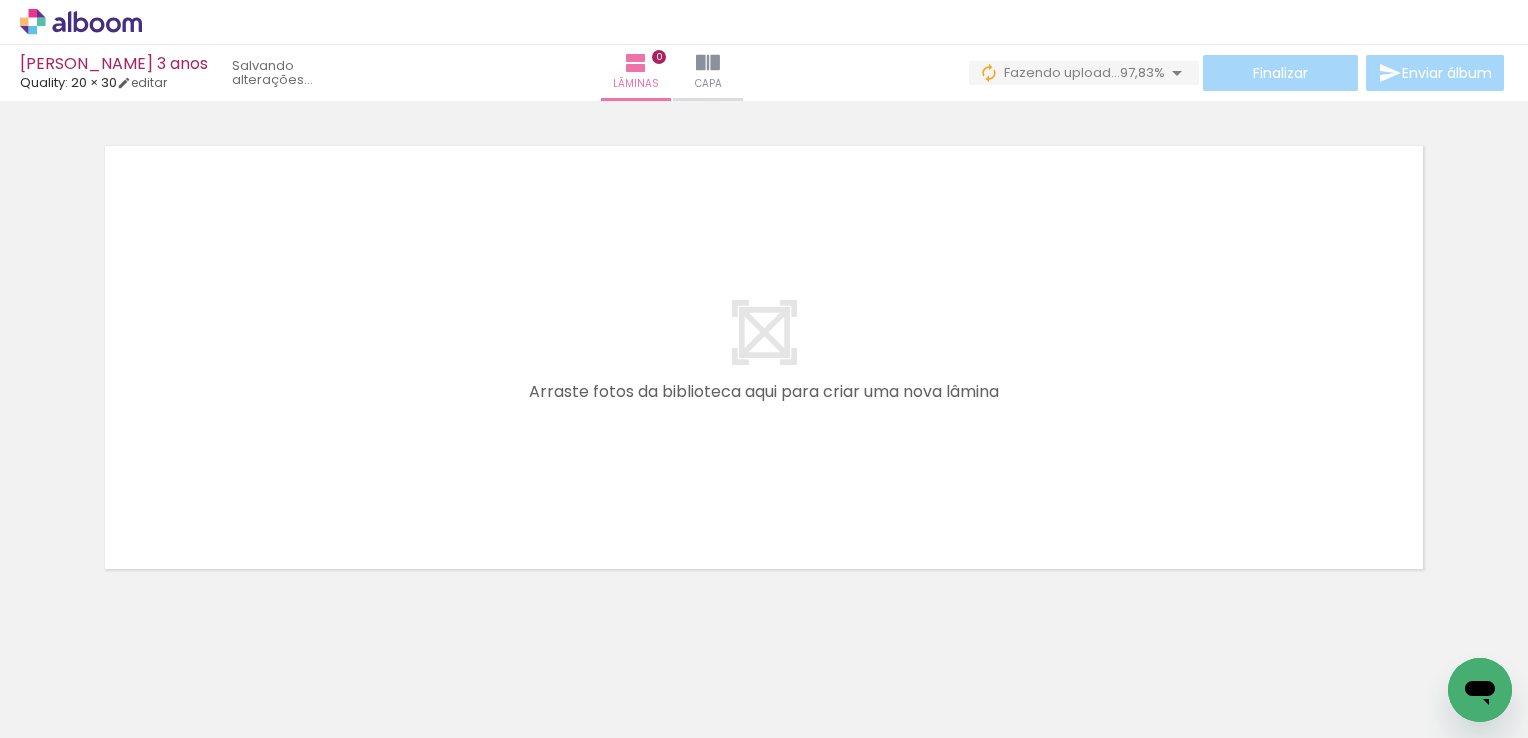 click at bounding box center [764, 332] 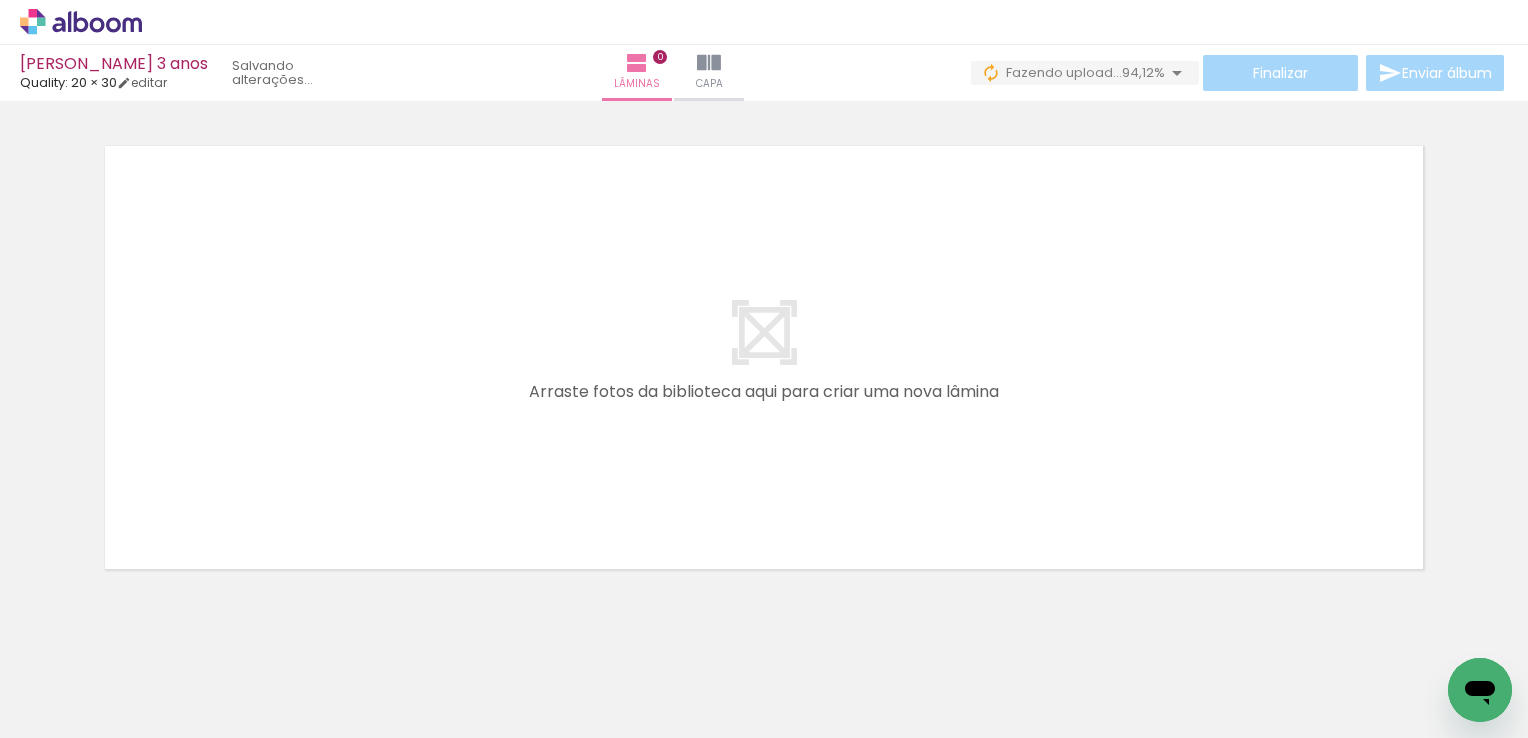 scroll, scrollTop: 0, scrollLeft: 0, axis: both 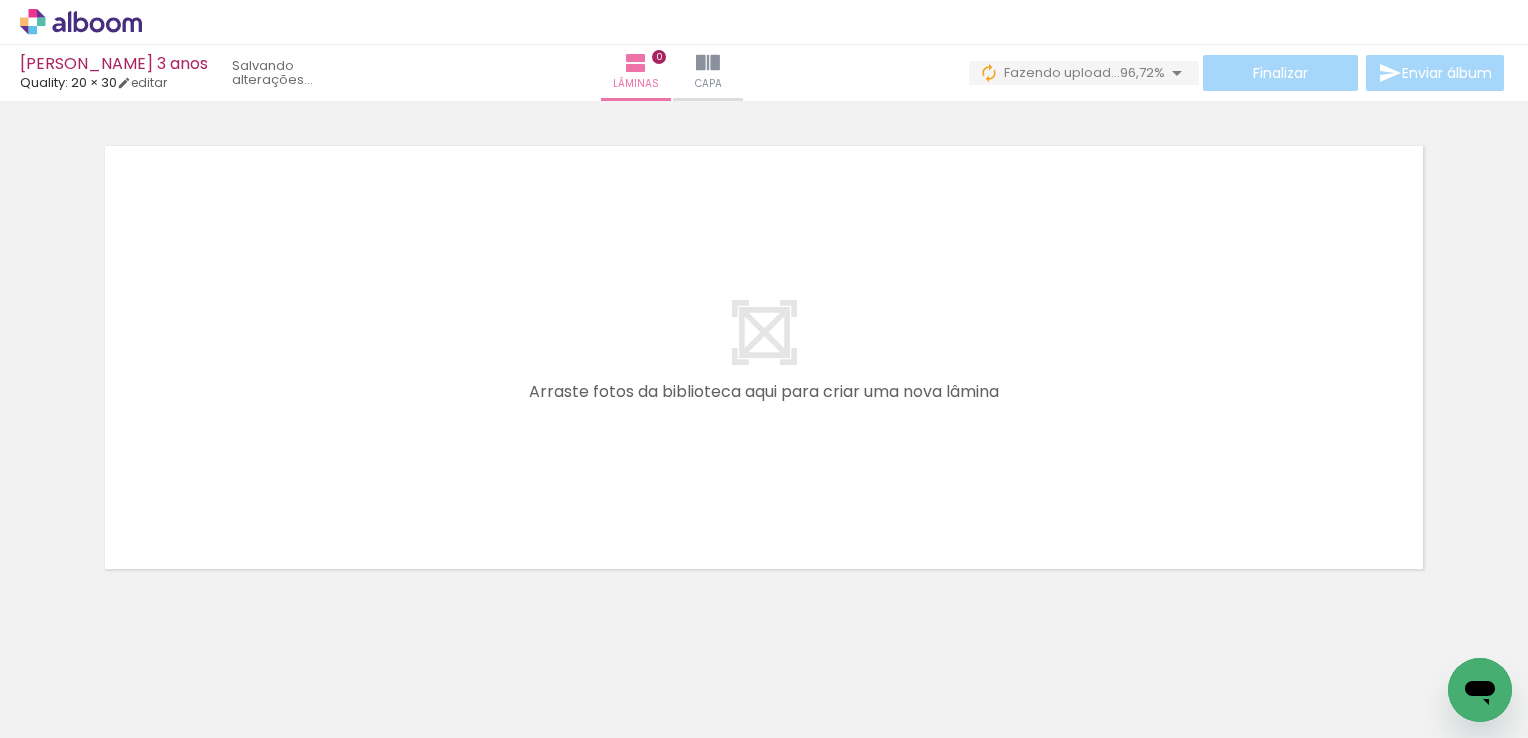 drag, startPoint x: 212, startPoint y: 687, endPoint x: 315, endPoint y: 484, distance: 227.63568 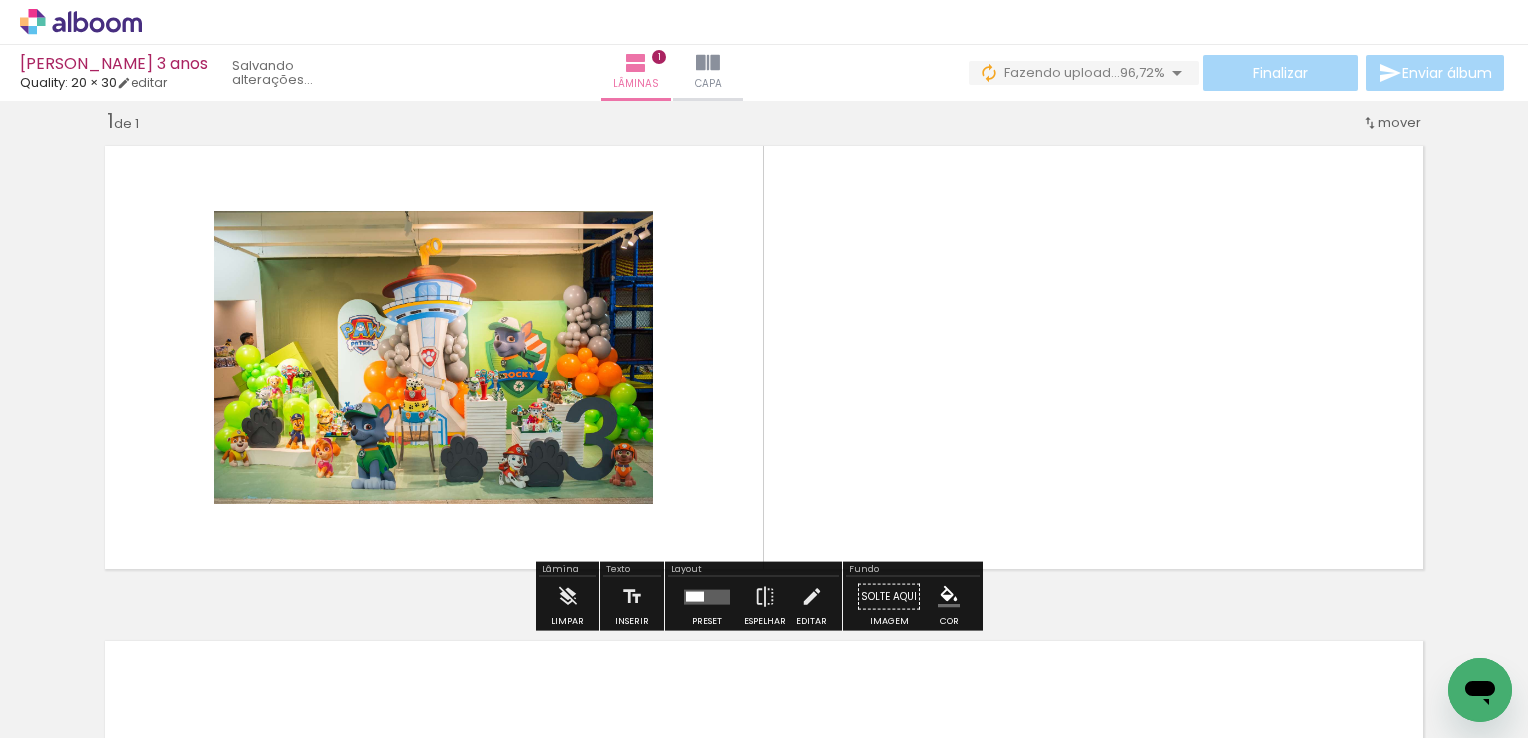 scroll, scrollTop: 24, scrollLeft: 0, axis: vertical 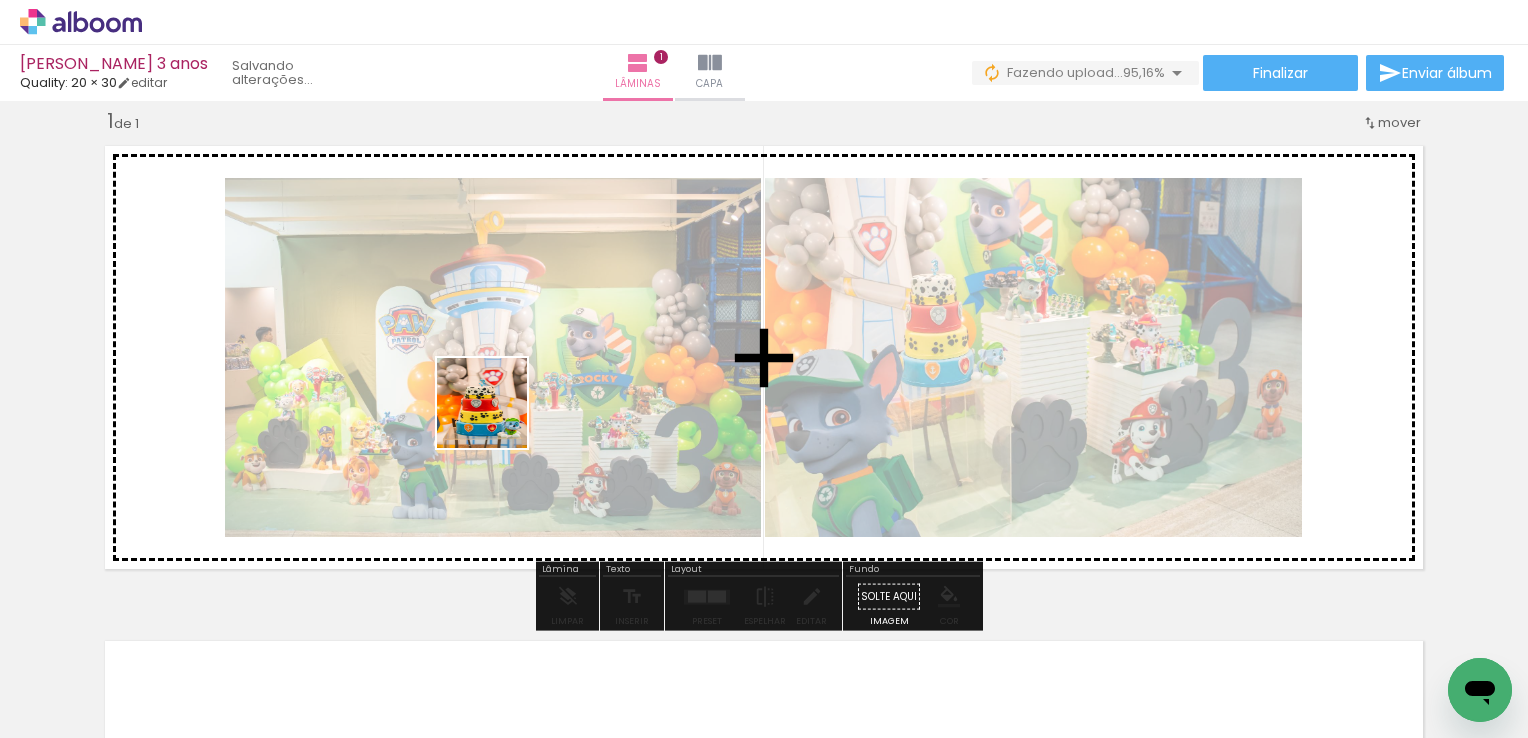 drag, startPoint x: 452, startPoint y: 677, endPoint x: 557, endPoint y: 558, distance: 158.70097 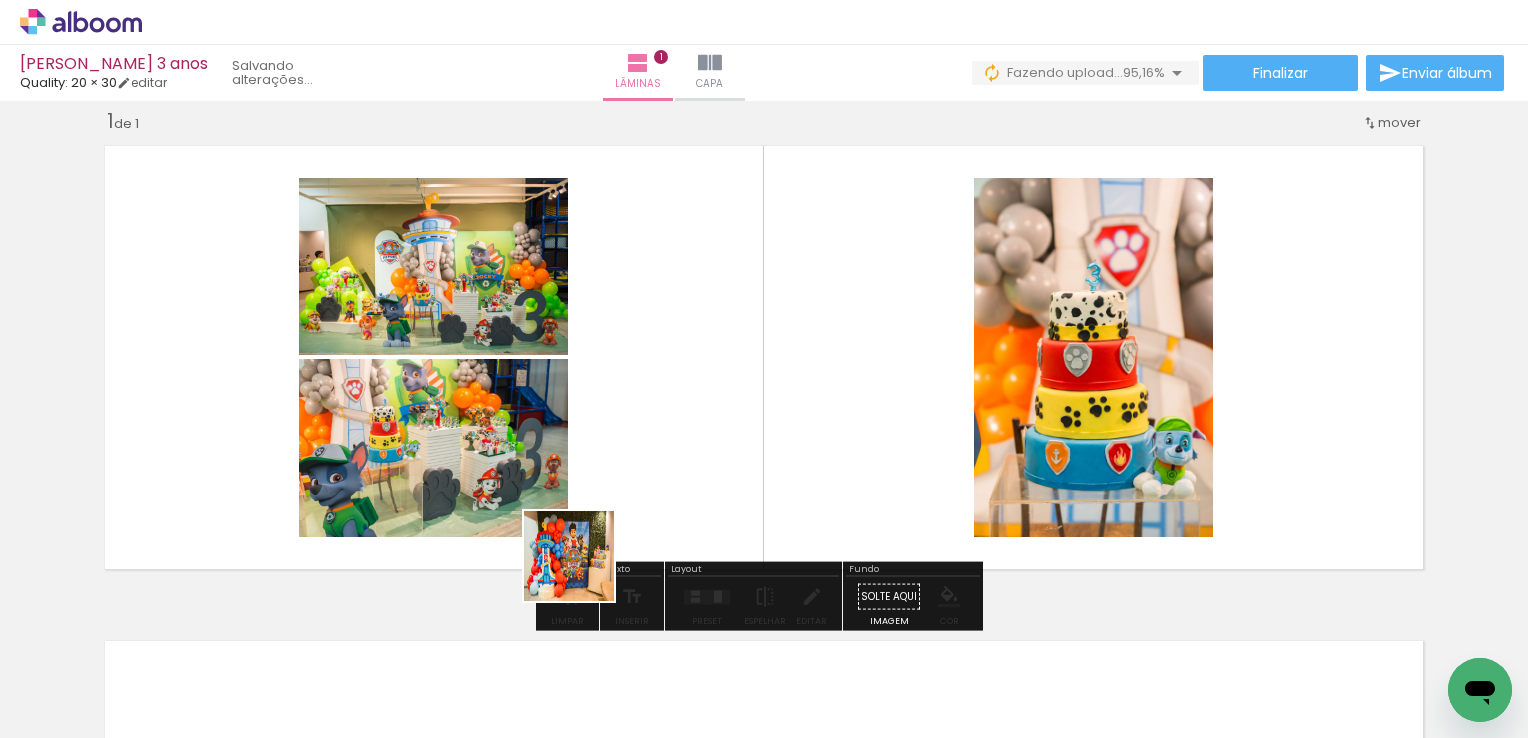 drag, startPoint x: 554, startPoint y: 683, endPoint x: 1024, endPoint y: 649, distance: 471.22818 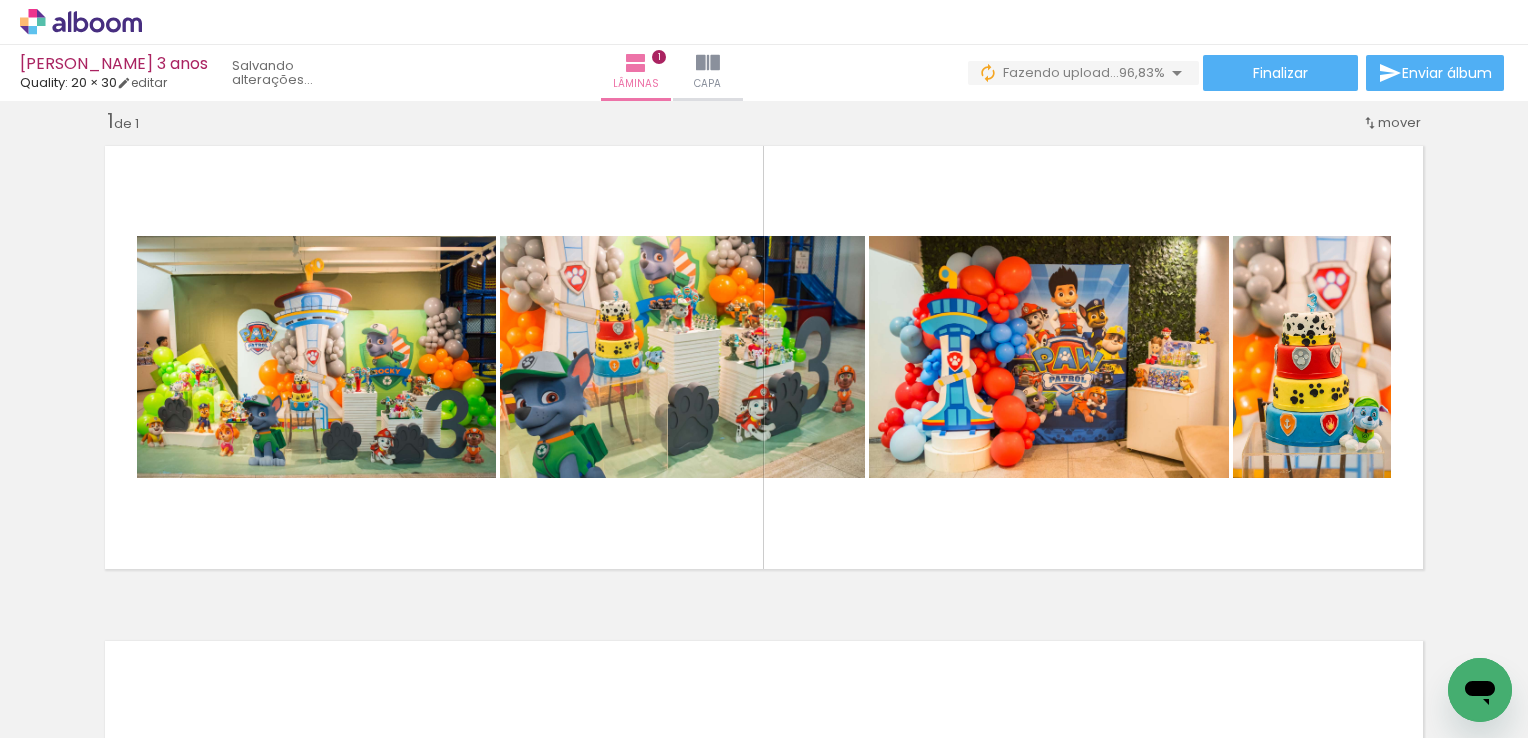 scroll, scrollTop: 0, scrollLeft: 0, axis: both 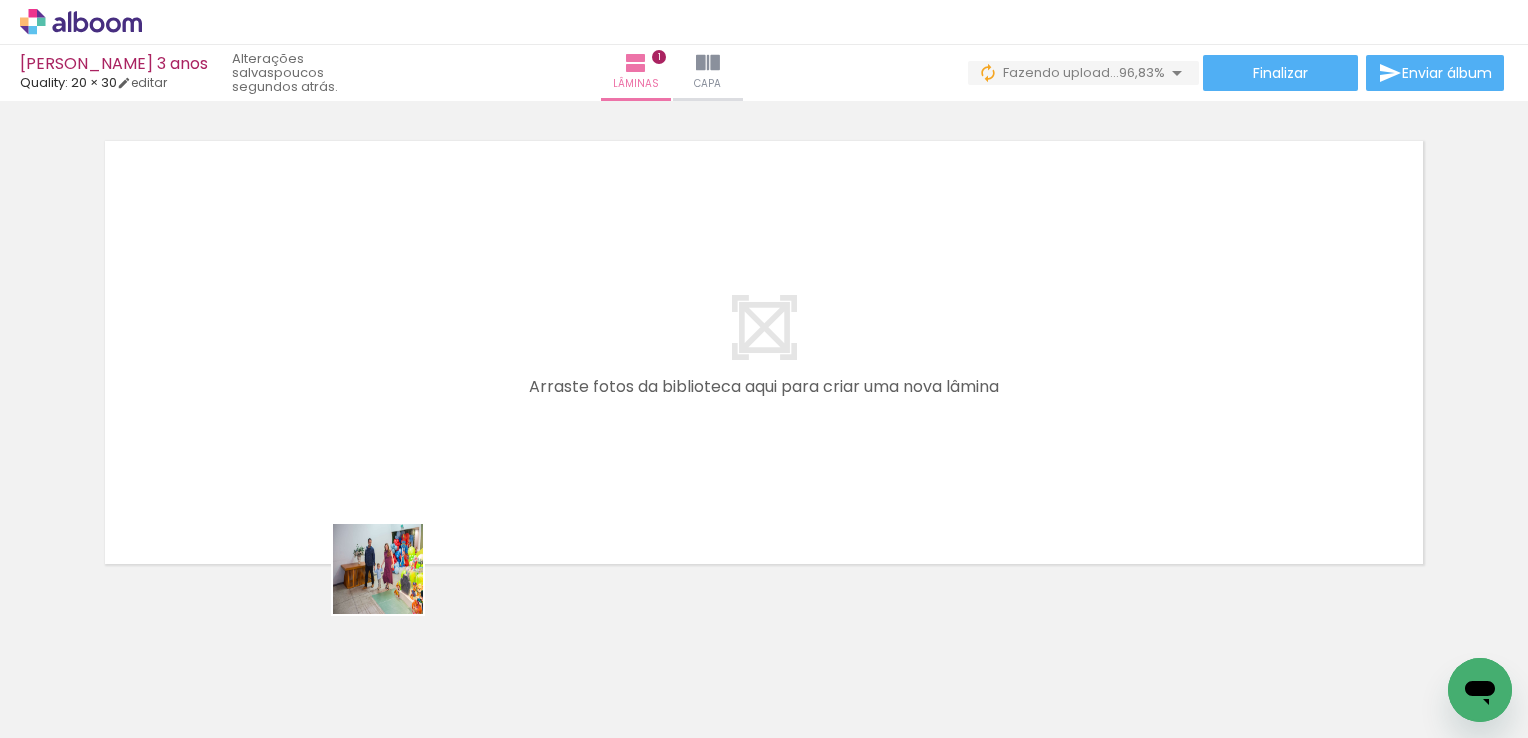 drag, startPoint x: 405, startPoint y: 684, endPoint x: 435, endPoint y: 554, distance: 133.41664 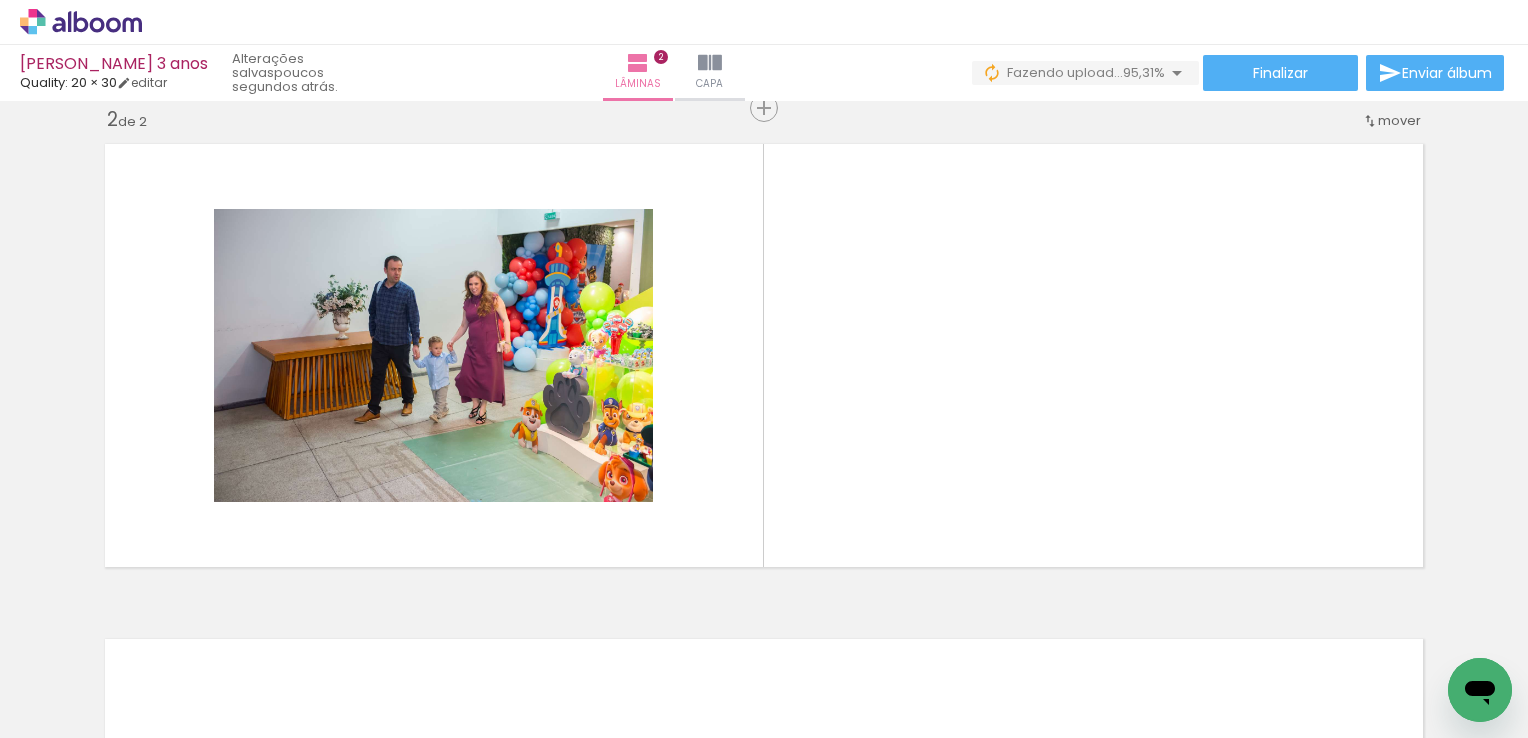 scroll, scrollTop: 519, scrollLeft: 0, axis: vertical 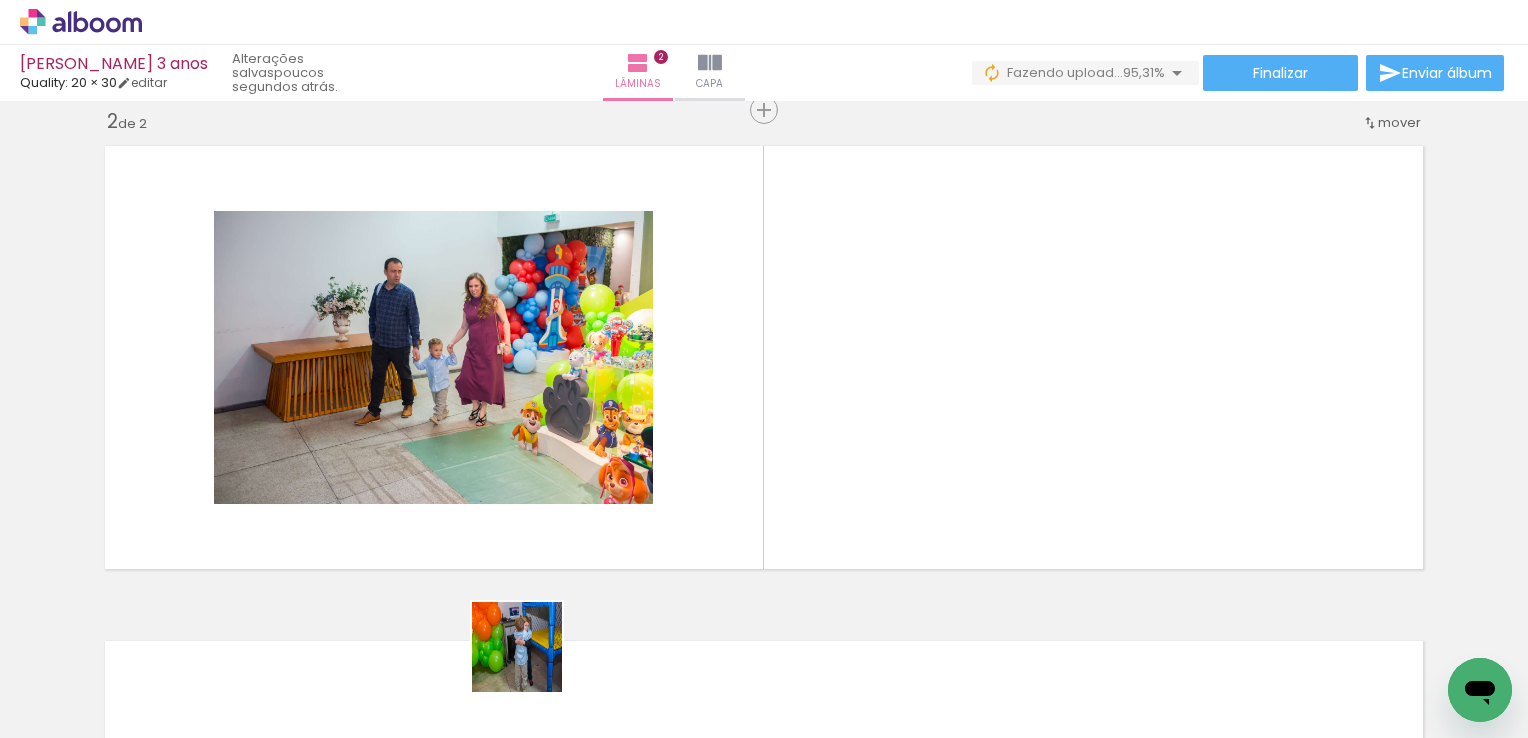drag, startPoint x: 532, startPoint y: 671, endPoint x: 536, endPoint y: 370, distance: 301.02658 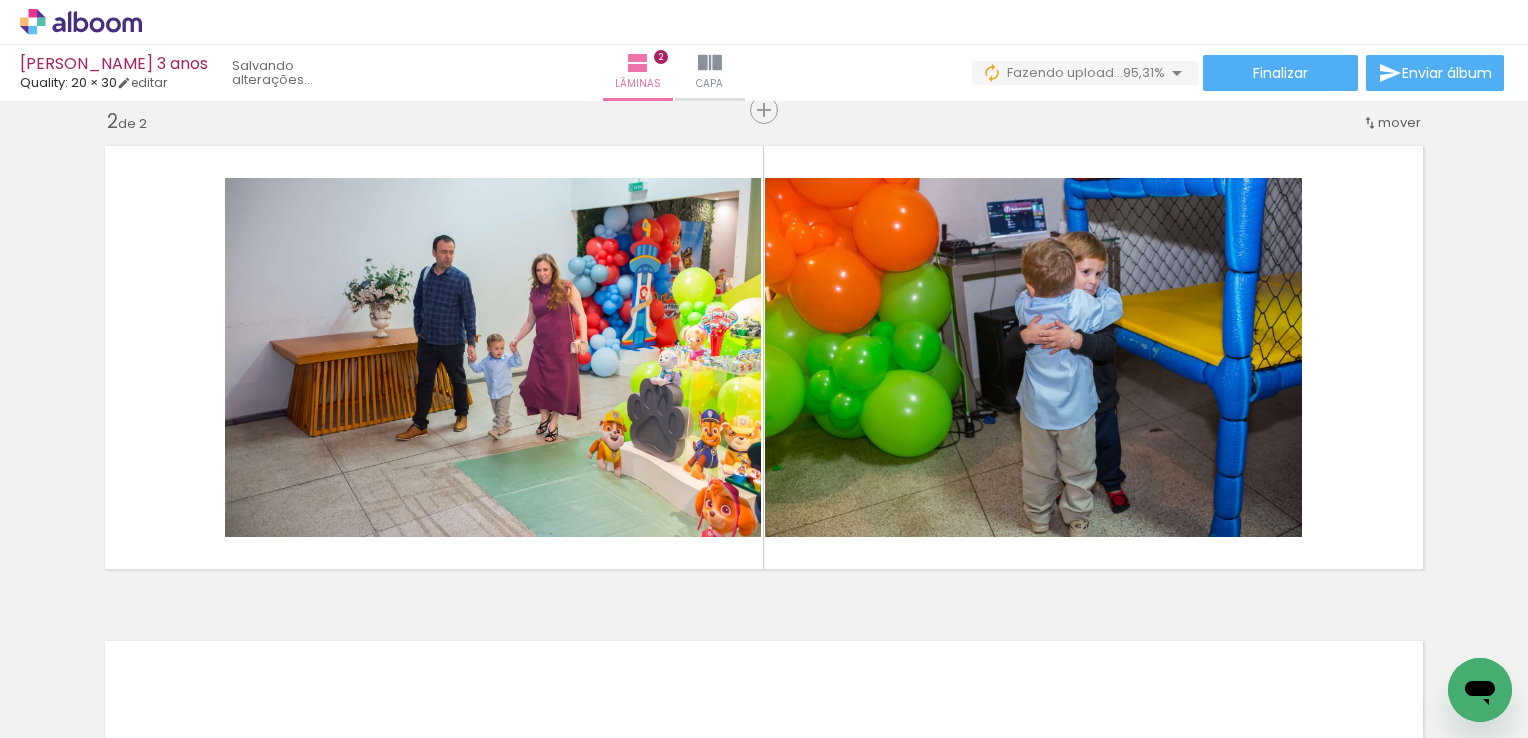 scroll, scrollTop: 0, scrollLeft: 807, axis: horizontal 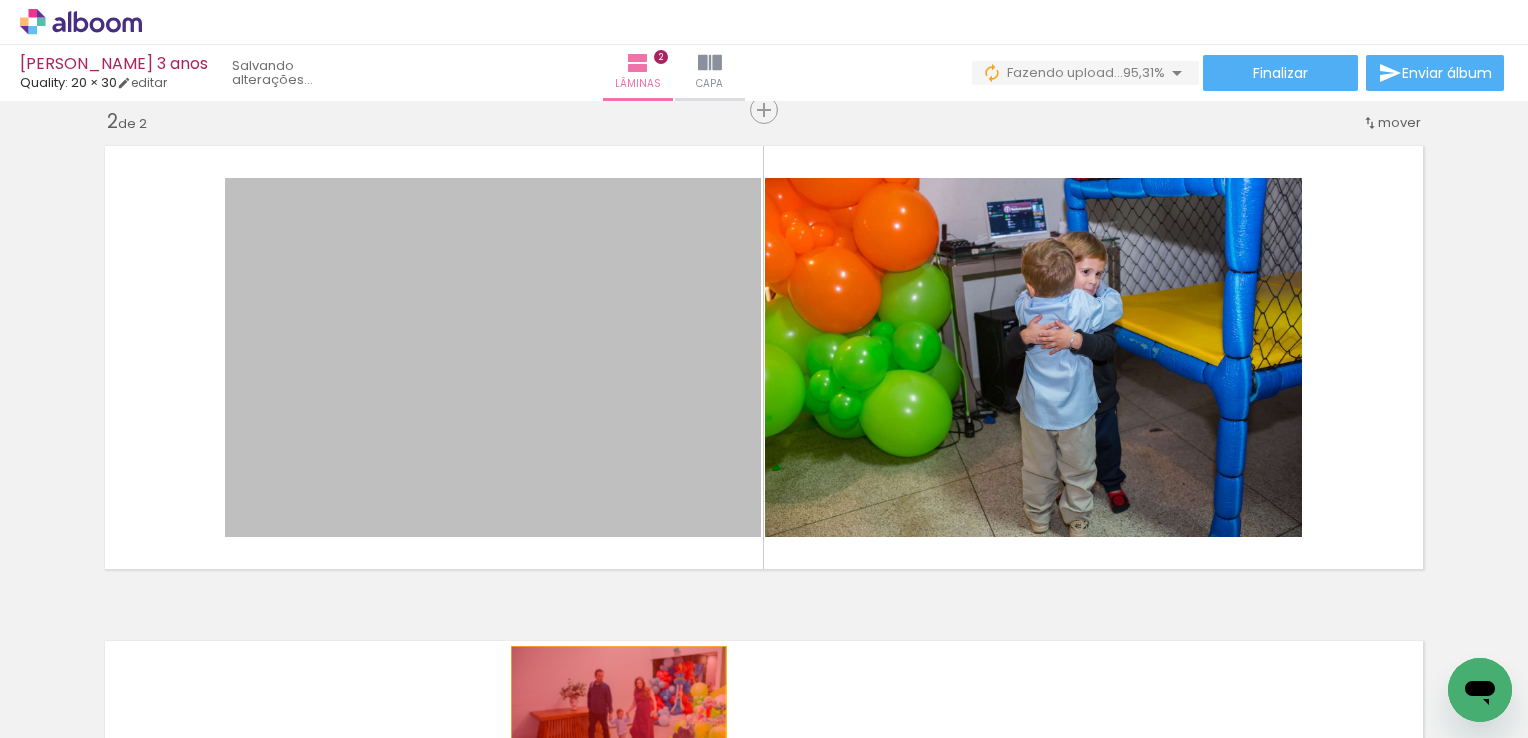 drag, startPoint x: 604, startPoint y: 367, endPoint x: 601, endPoint y: 756, distance: 389.01157 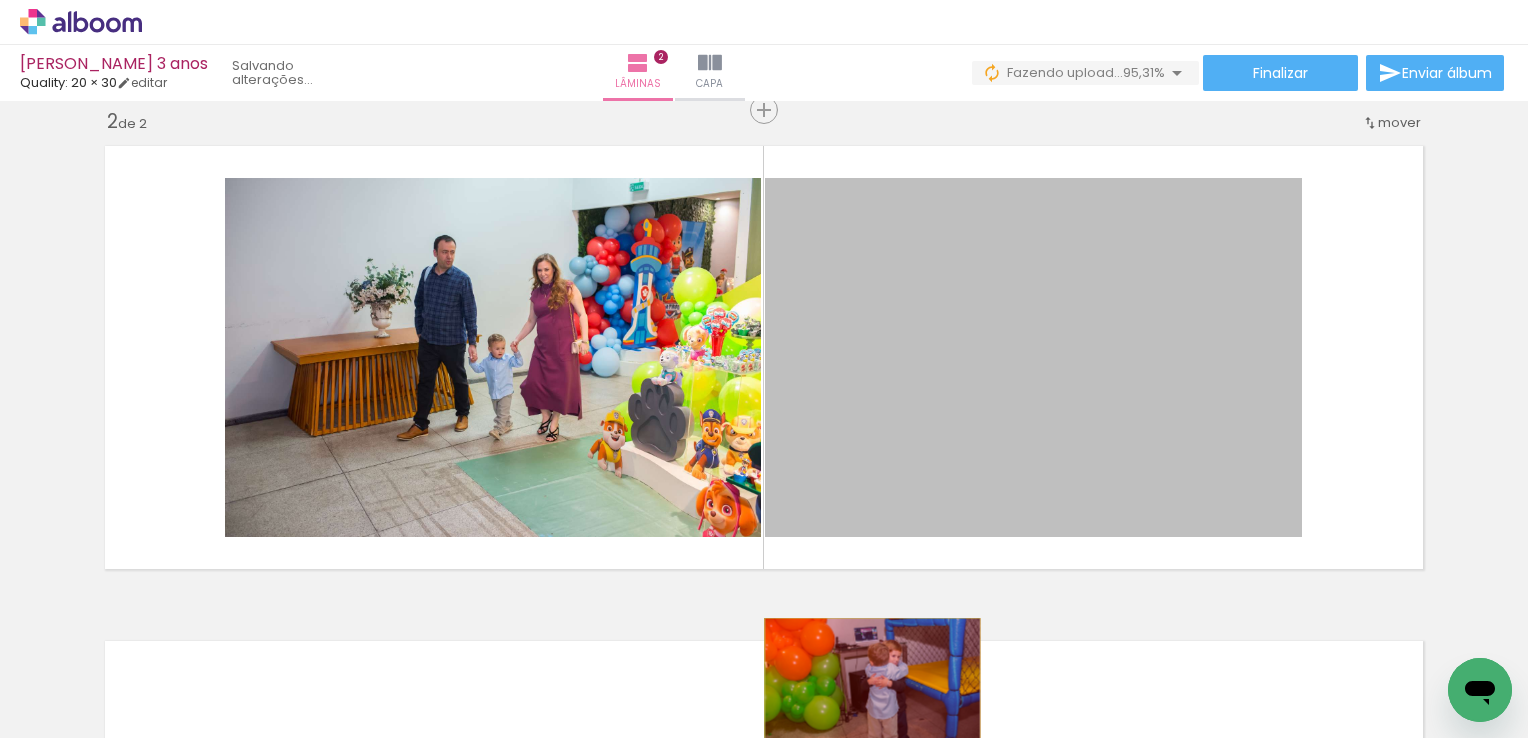drag, startPoint x: 971, startPoint y: 332, endPoint x: 849, endPoint y: 682, distance: 370.65347 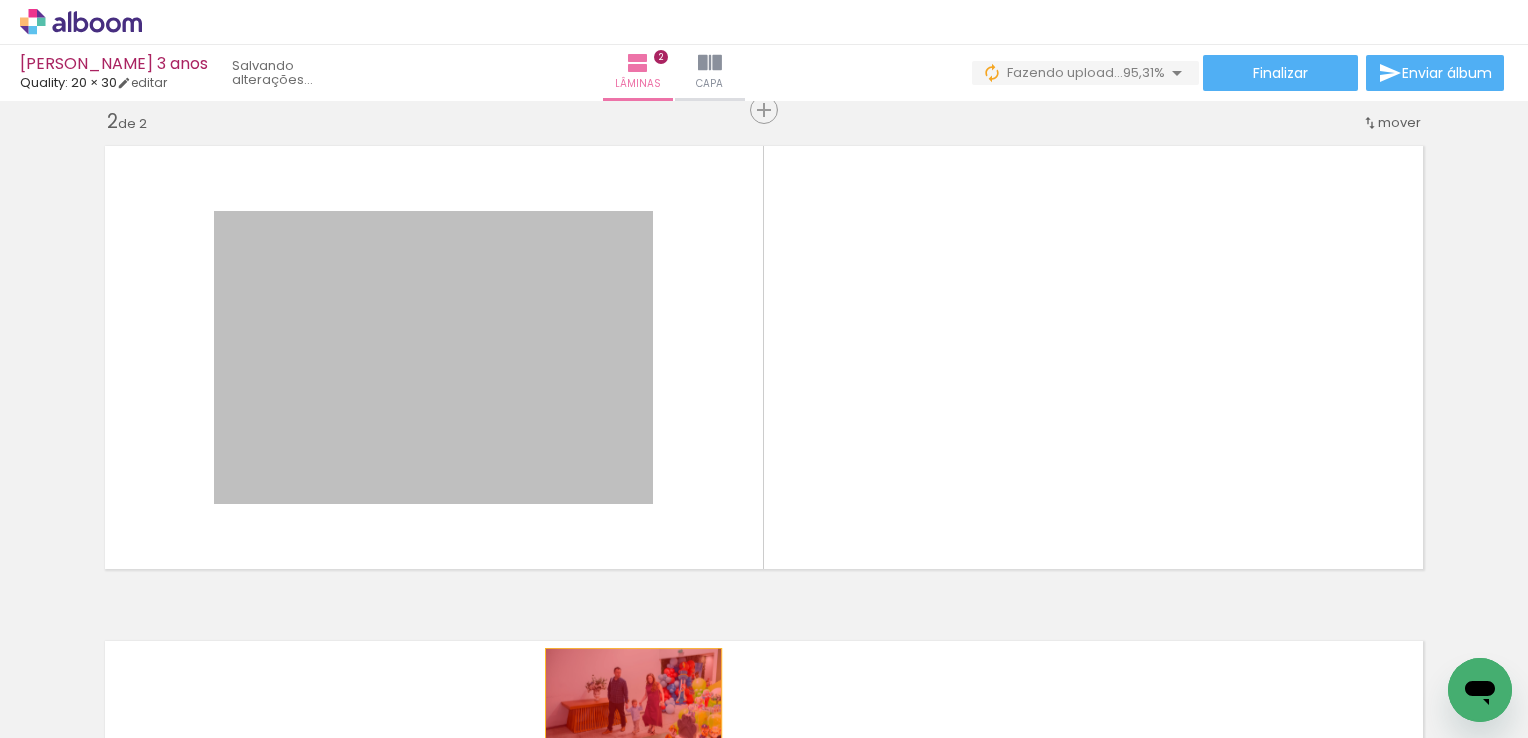 drag, startPoint x: 533, startPoint y: 355, endPoint x: 626, endPoint y: 707, distance: 364.07828 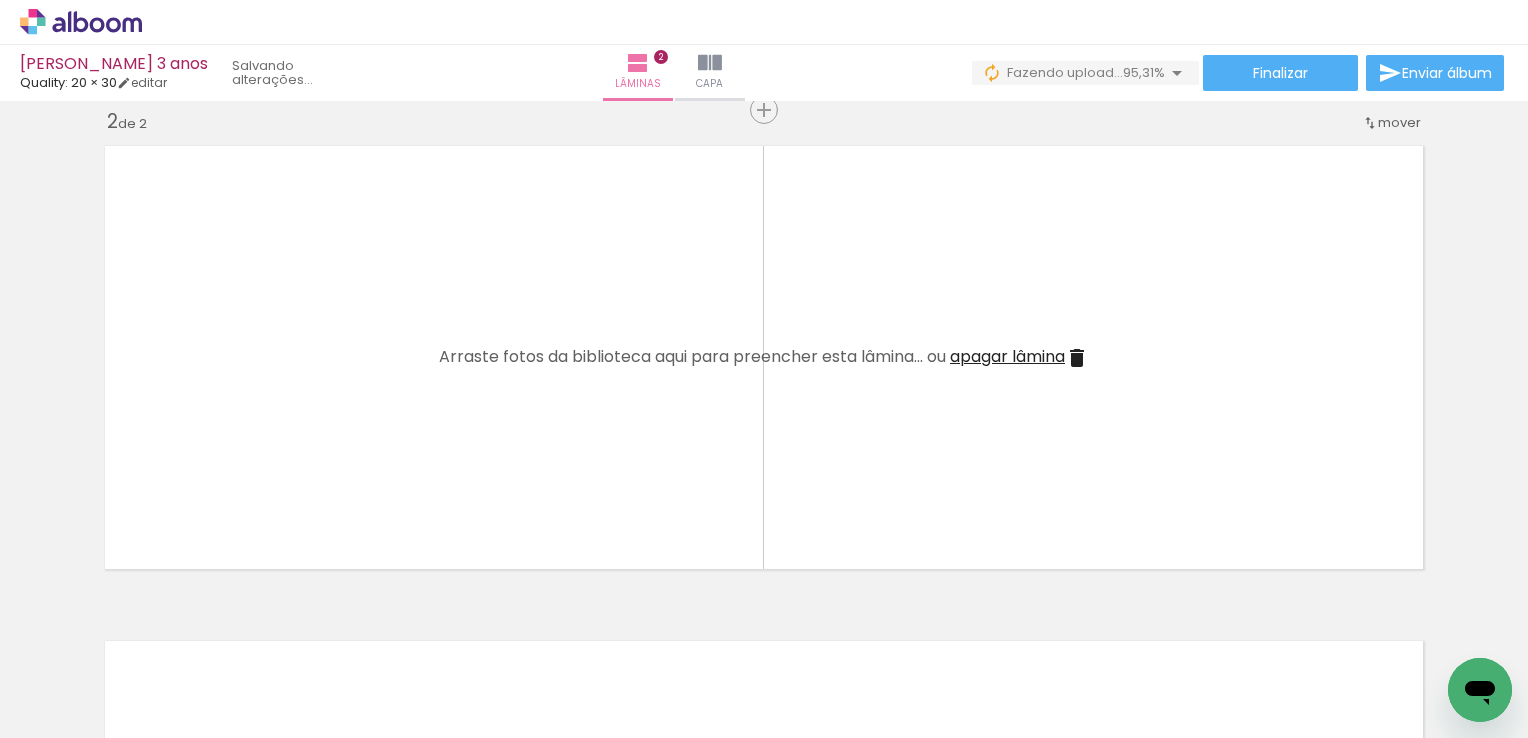 scroll, scrollTop: 0, scrollLeft: 200, axis: horizontal 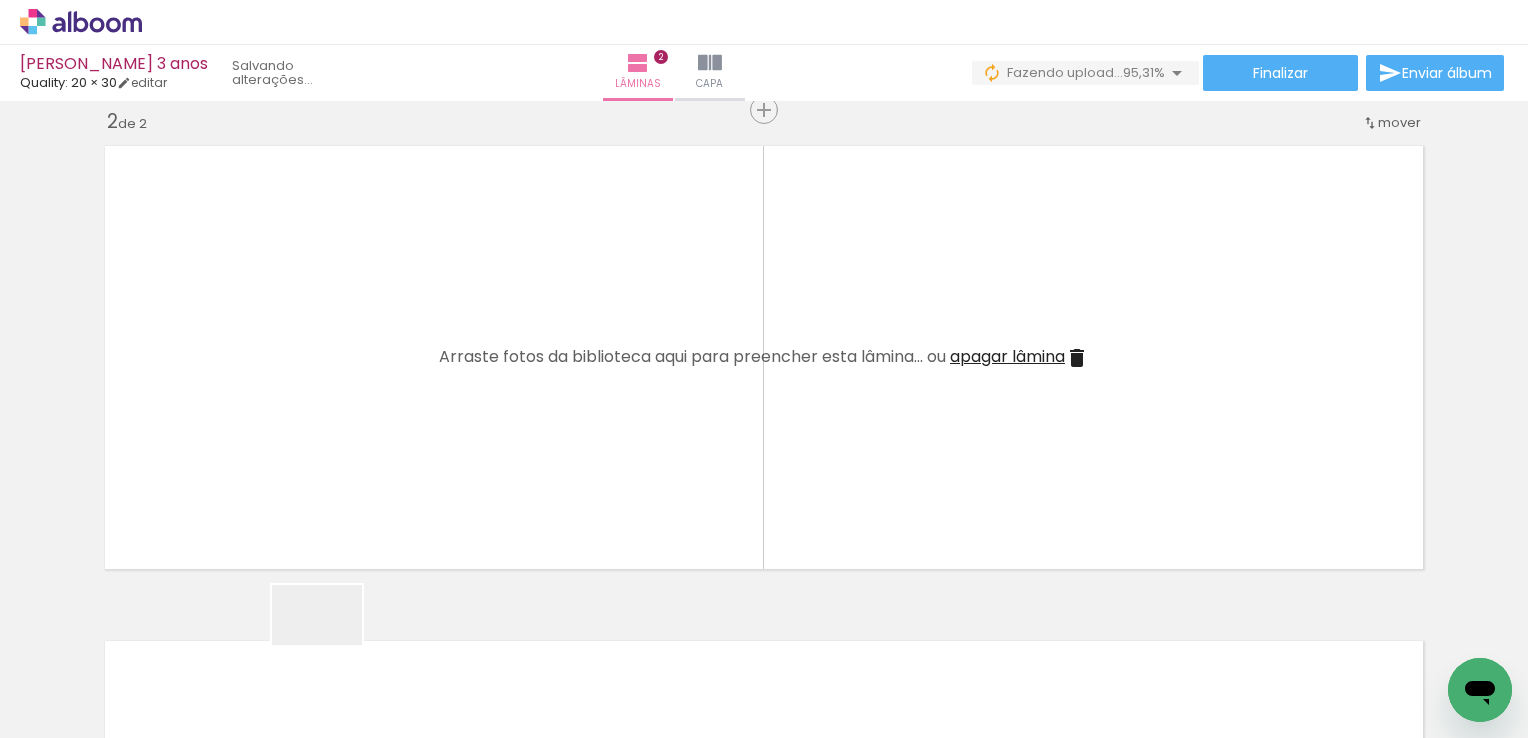 drag, startPoint x: 332, startPoint y: 645, endPoint x: 333, endPoint y: 356, distance: 289.00174 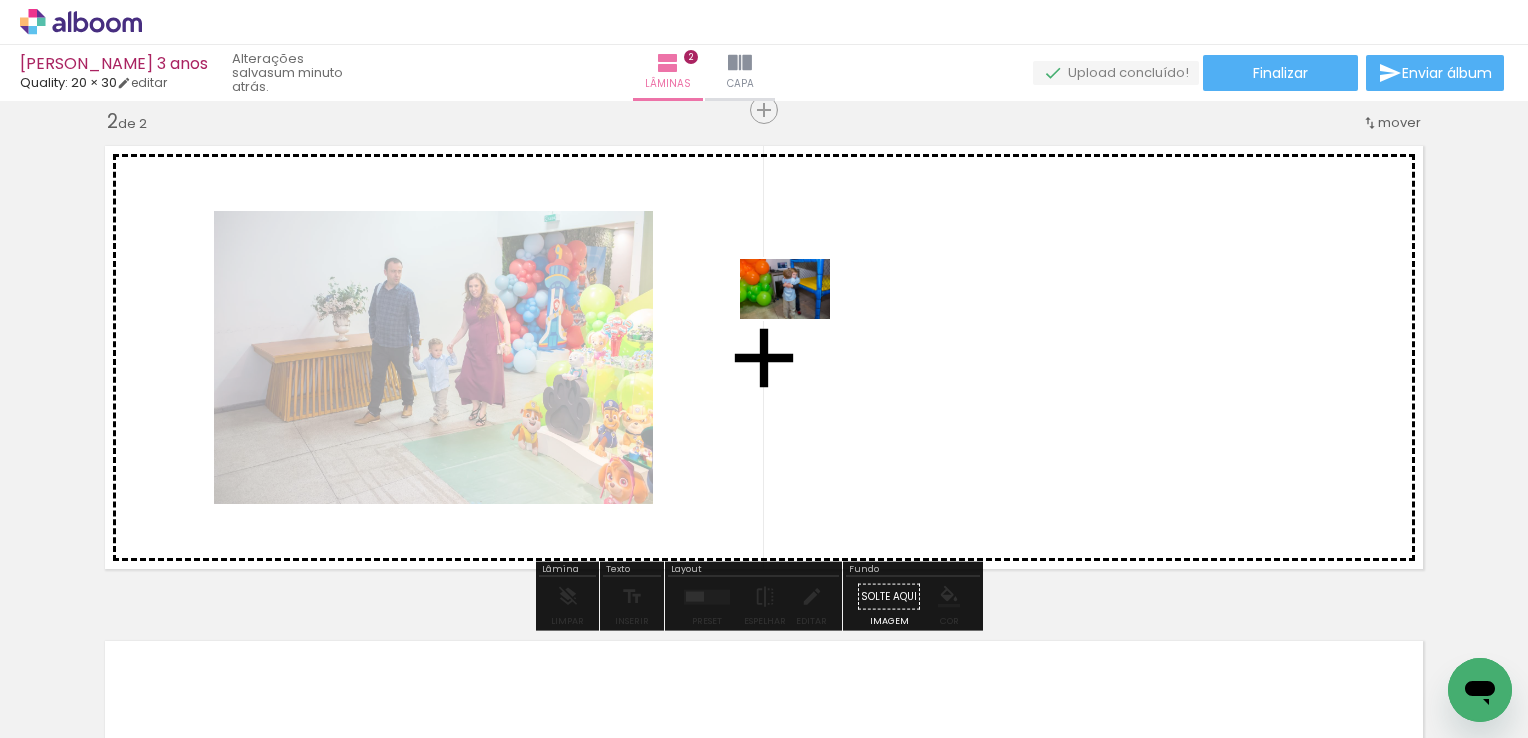 drag, startPoint x: 462, startPoint y: 670, endPoint x: 800, endPoint y: 319, distance: 487.2833 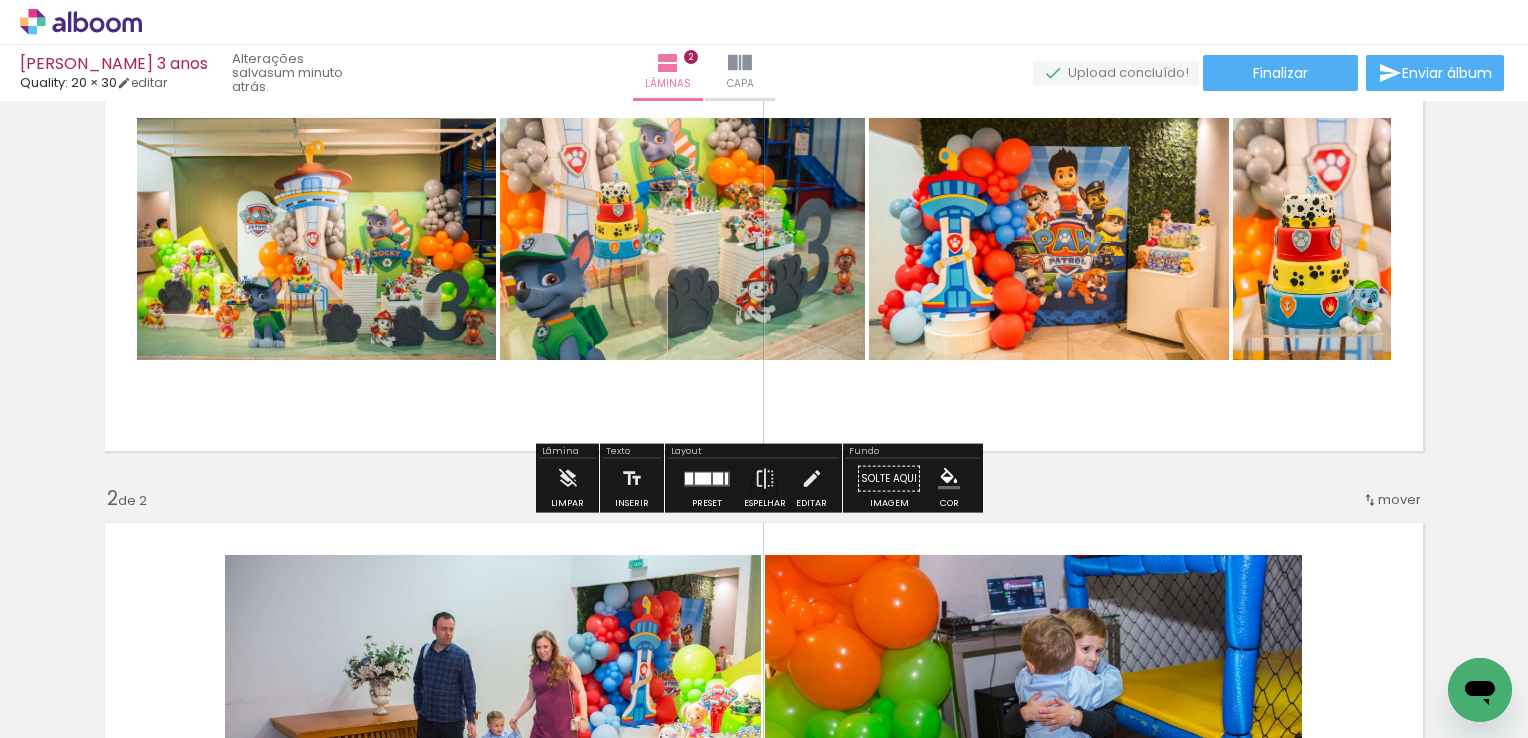 scroll, scrollTop: 519, scrollLeft: 0, axis: vertical 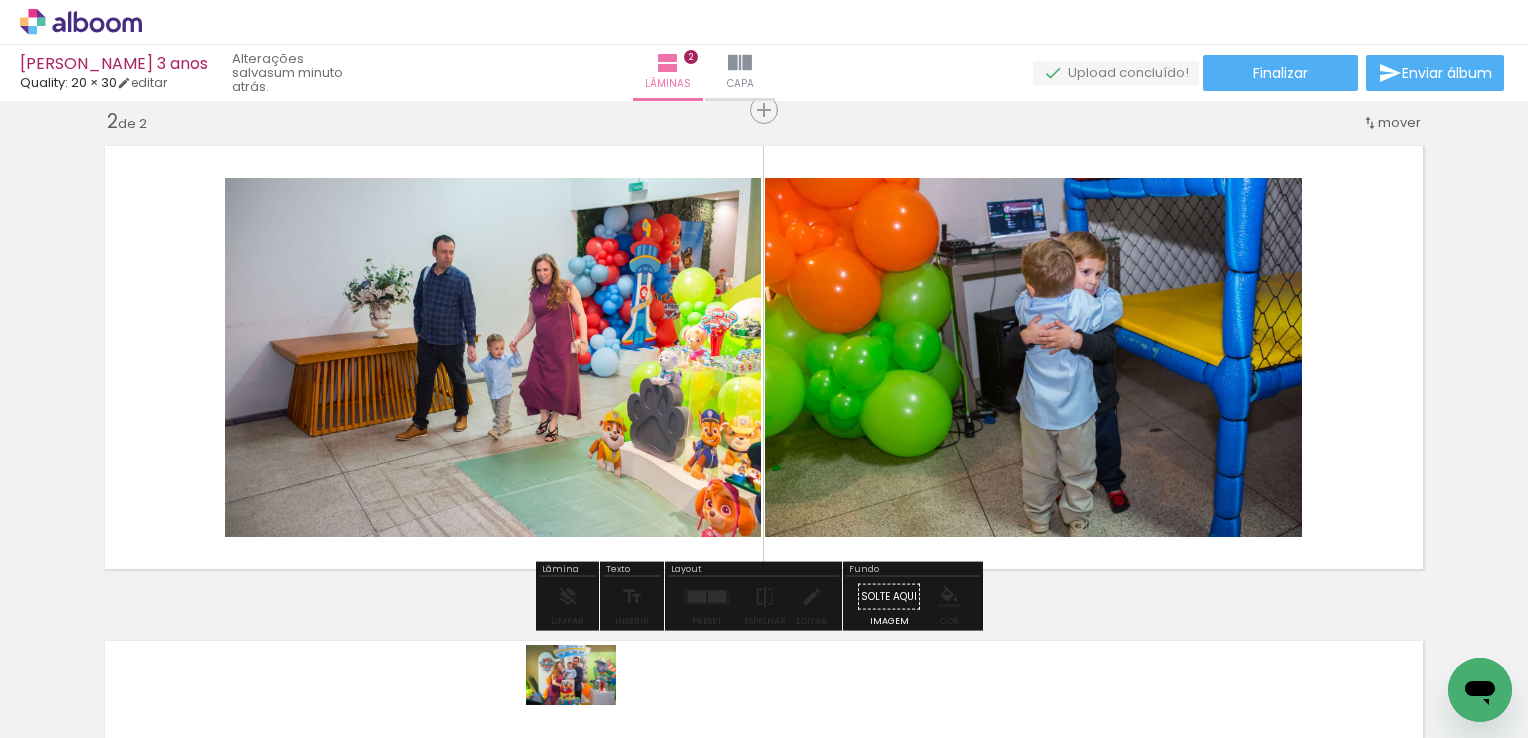 drag, startPoint x: 579, startPoint y: 669, endPoint x: 585, endPoint y: 709, distance: 40.4475 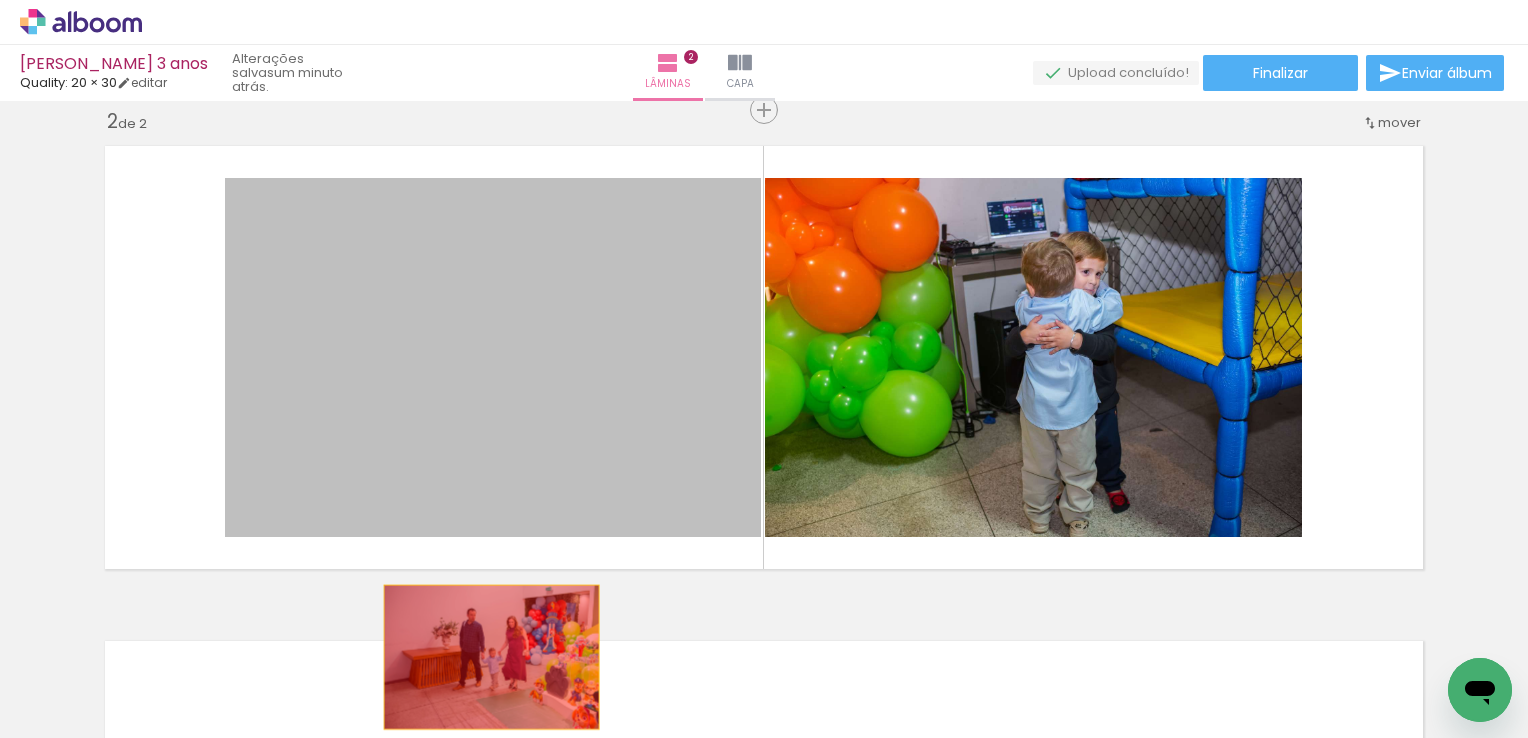 drag, startPoint x: 580, startPoint y: 412, endPoint x: 574, endPoint y: 645, distance: 233.07724 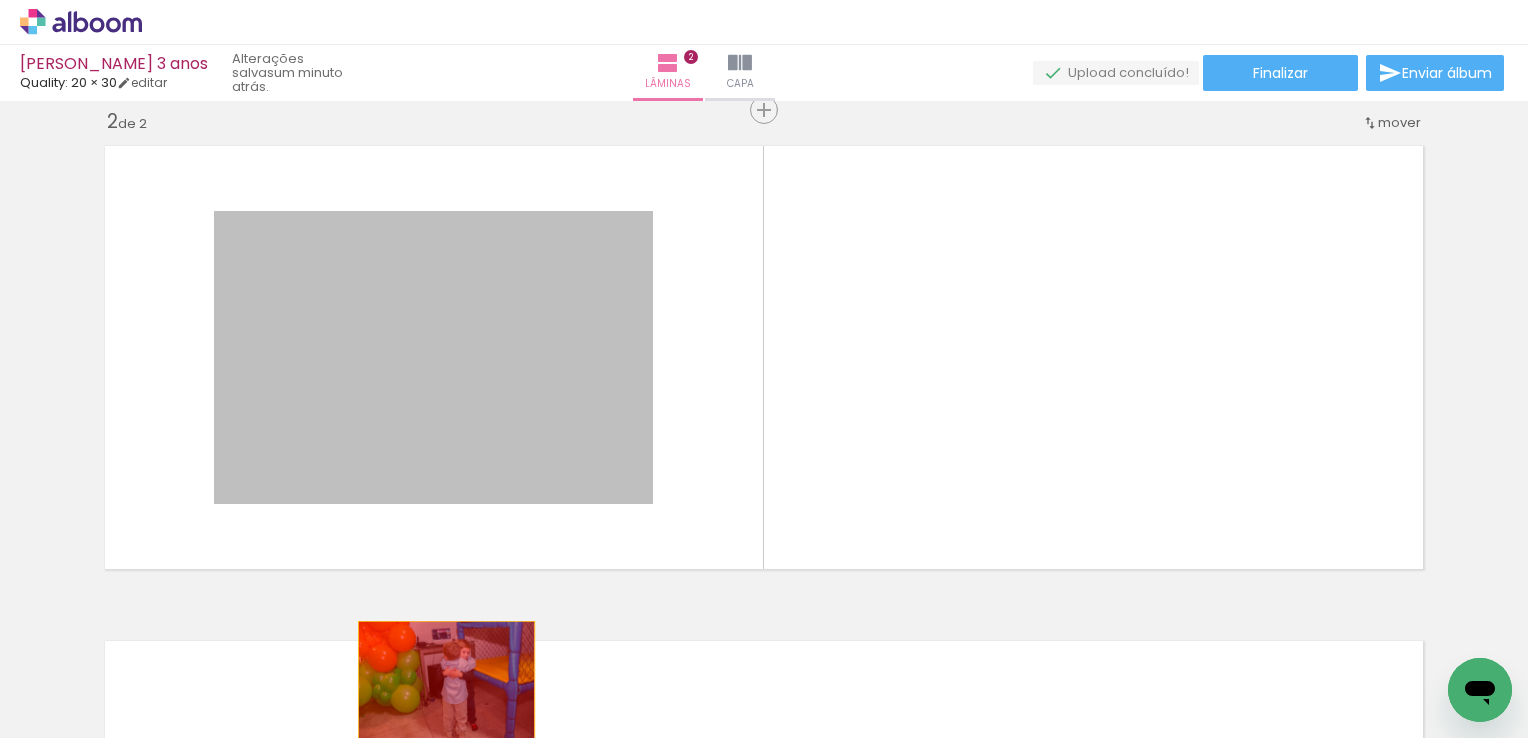 drag, startPoint x: 562, startPoint y: 363, endPoint x: 462, endPoint y: 683, distance: 335.26108 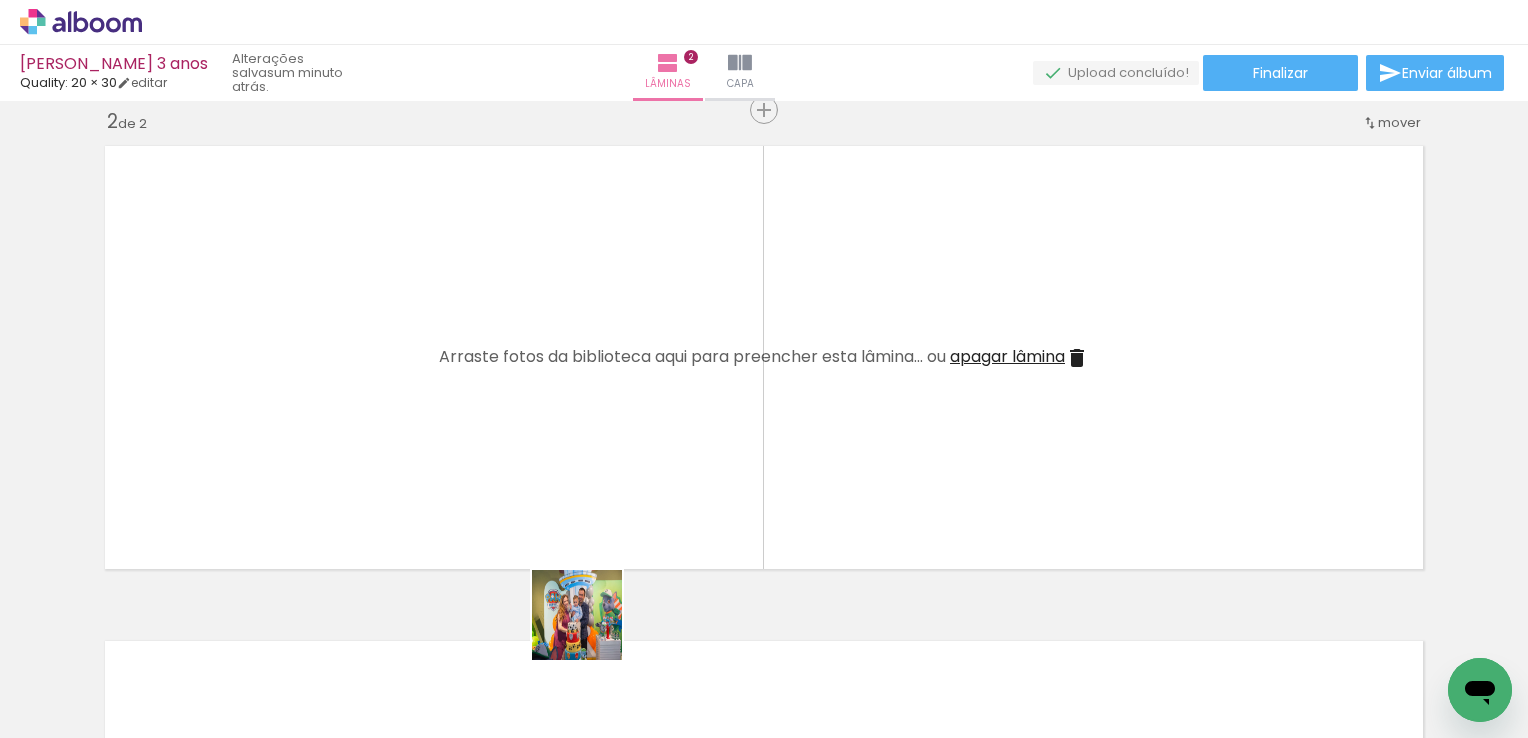drag, startPoint x: 587, startPoint y: 678, endPoint x: 617, endPoint y: 610, distance: 74.323616 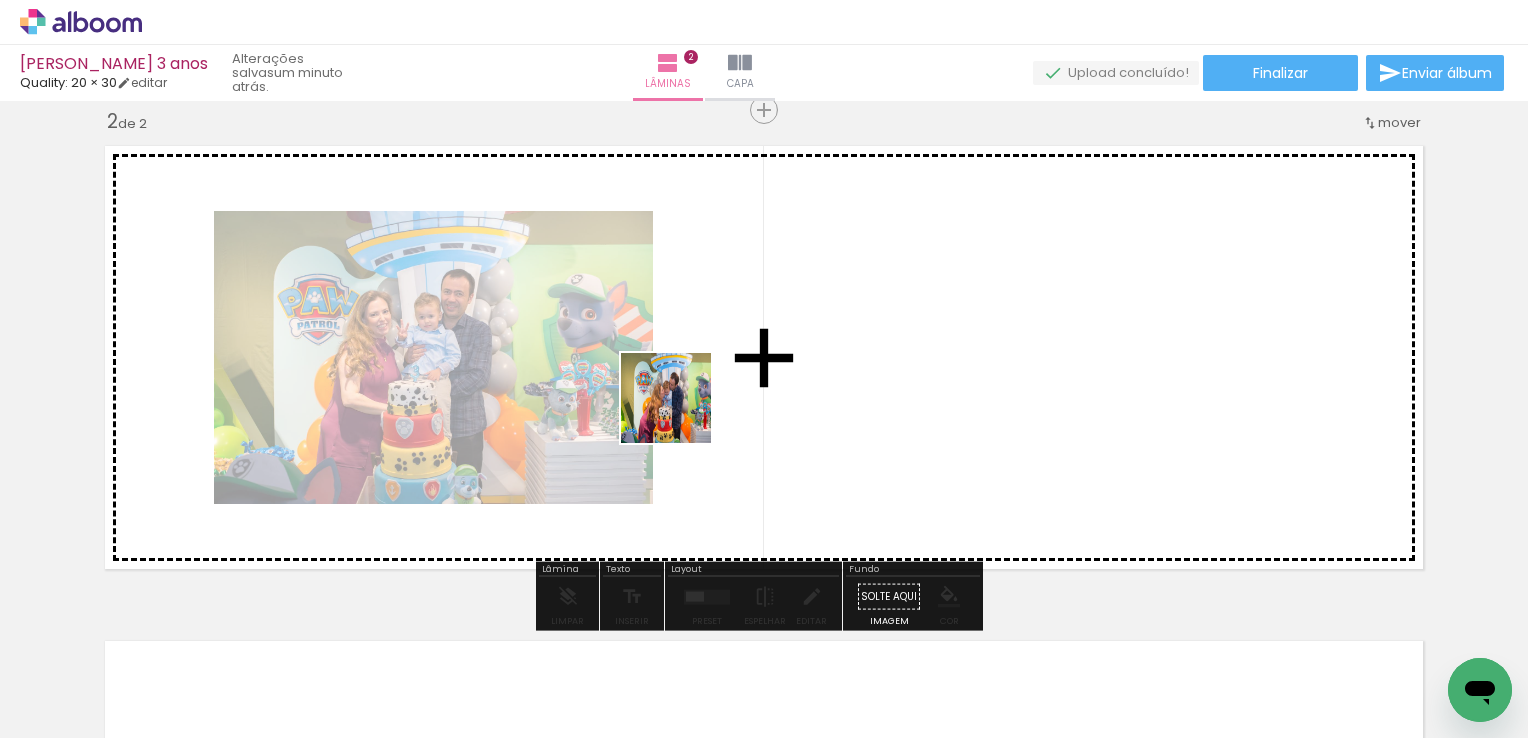 drag, startPoint x: 665, startPoint y: 676, endPoint x: 758, endPoint y: 620, distance: 108.55874 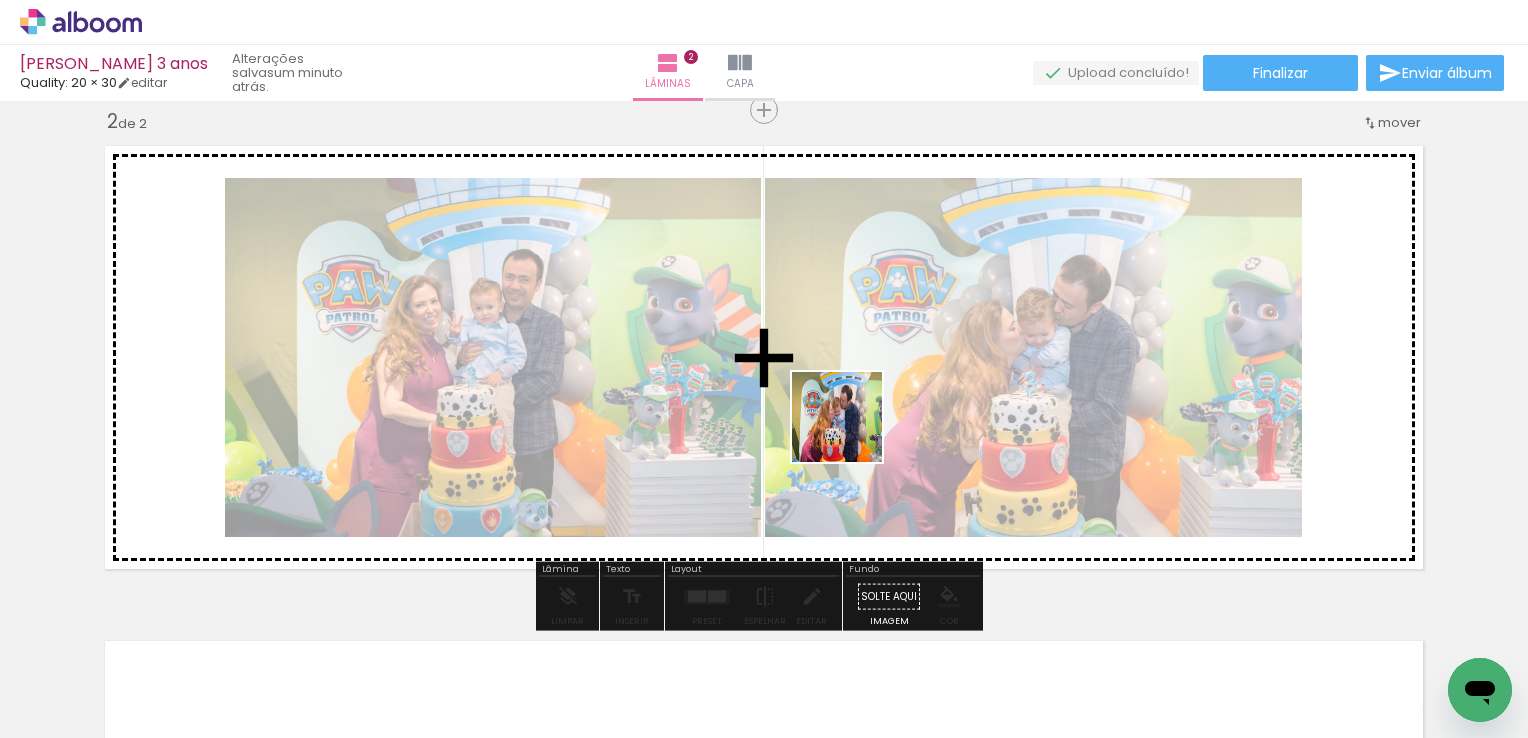 drag, startPoint x: 816, startPoint y: 693, endPoint x: 913, endPoint y: 516, distance: 201.83656 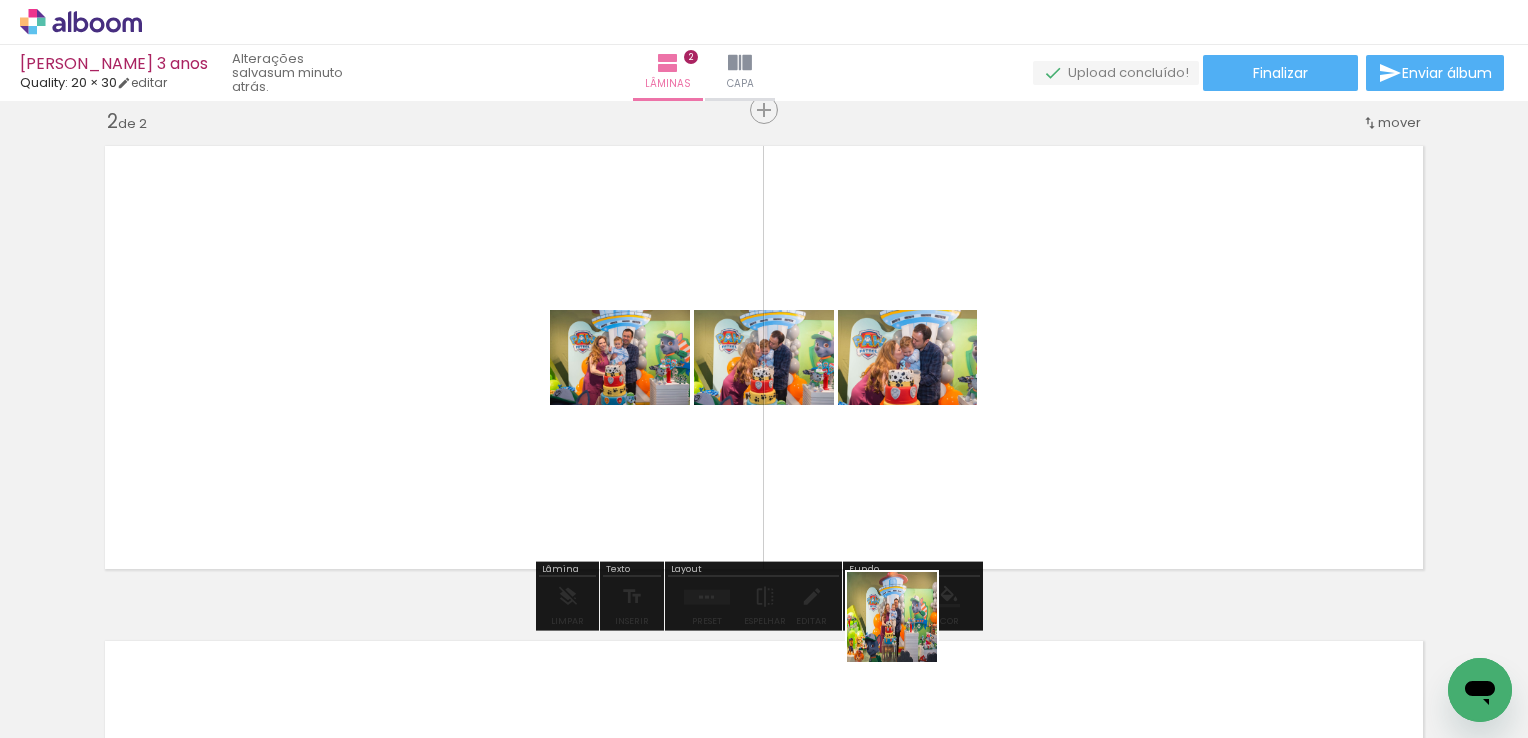 drag, startPoint x: 907, startPoint y: 677, endPoint x: 984, endPoint y: 595, distance: 112.48556 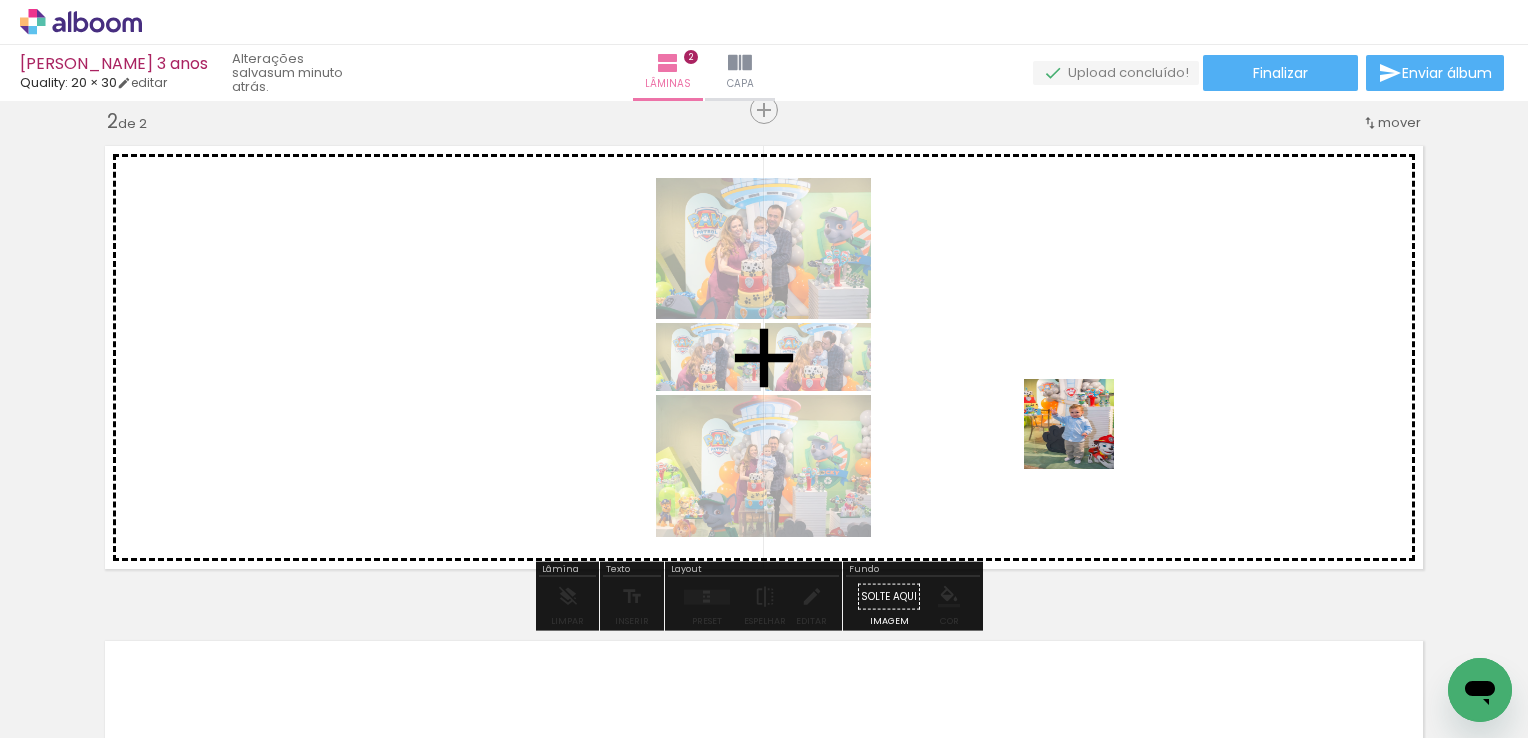 drag, startPoint x: 1079, startPoint y: 453, endPoint x: 1084, endPoint y: 439, distance: 14.866069 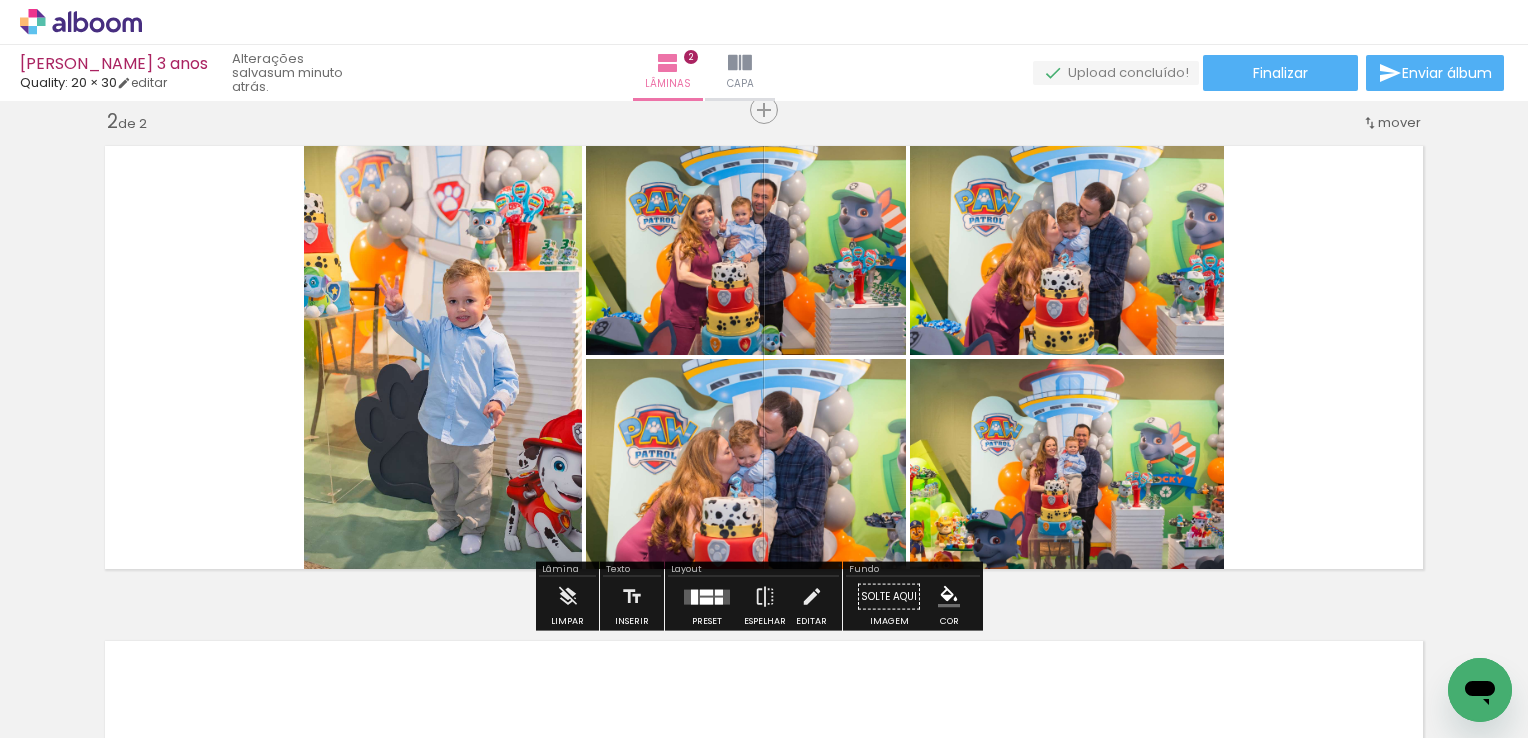 drag, startPoint x: 1103, startPoint y: 686, endPoint x: 728, endPoint y: 695, distance: 375.10797 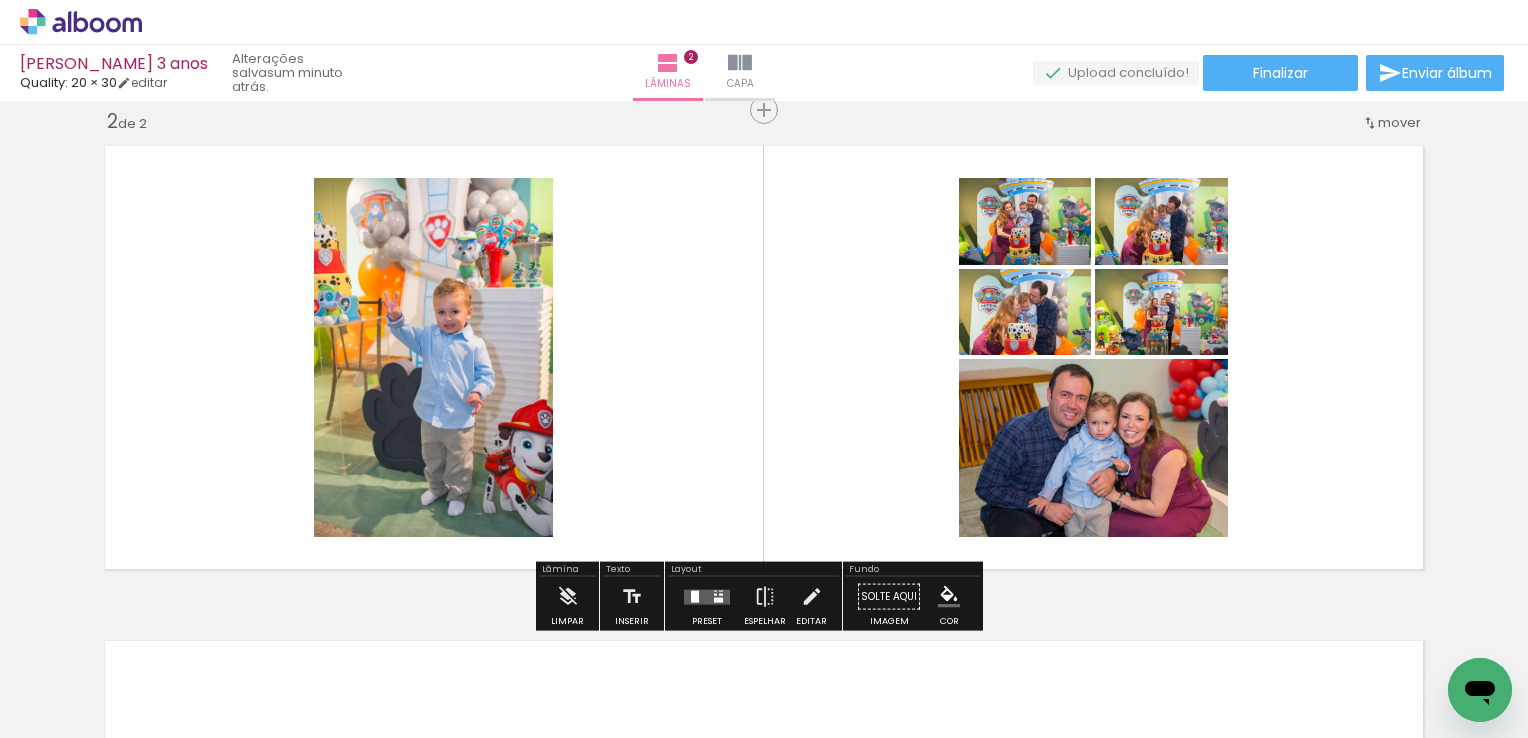 scroll, scrollTop: 0, scrollLeft: 756, axis: horizontal 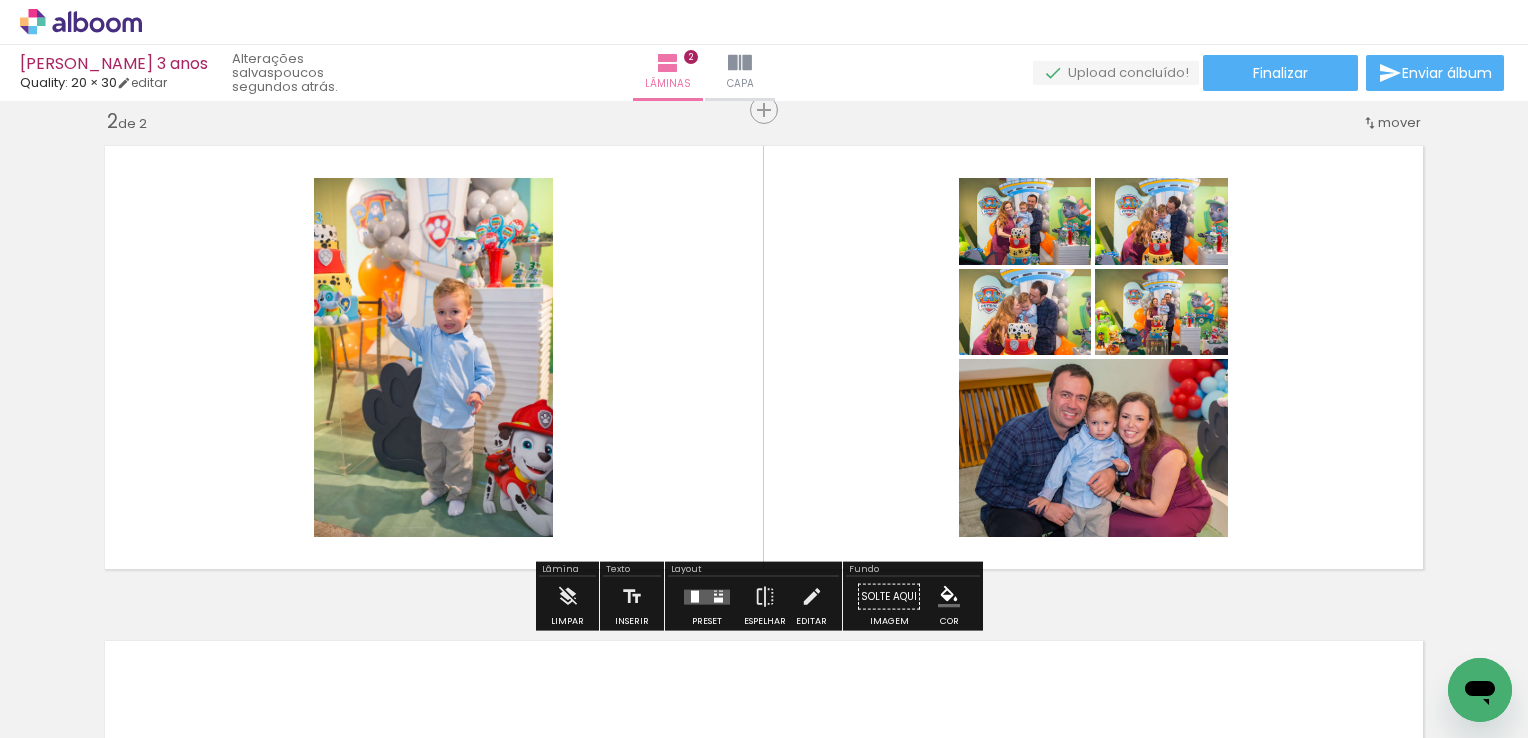click at bounding box center (707, 596) 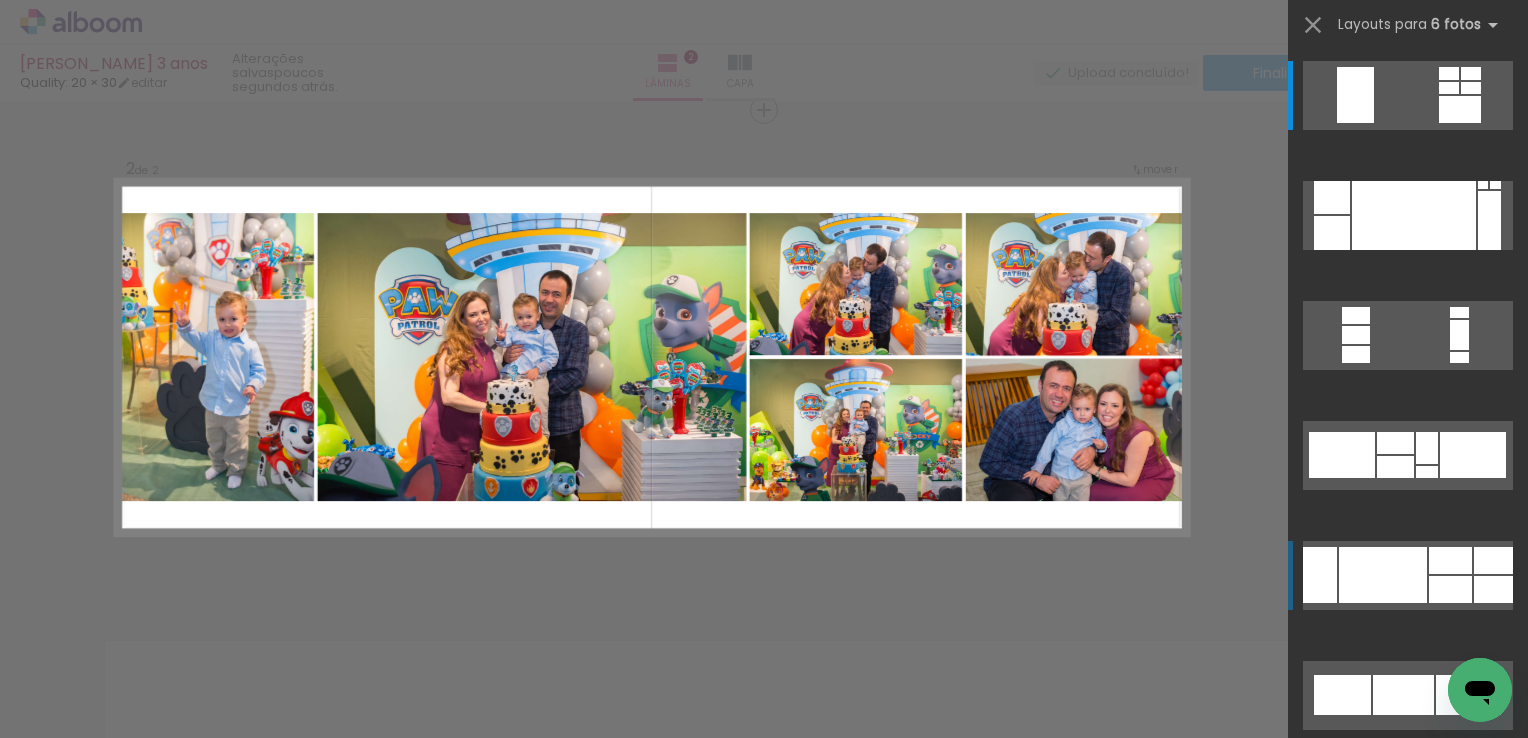 click at bounding box center (1414, 215) 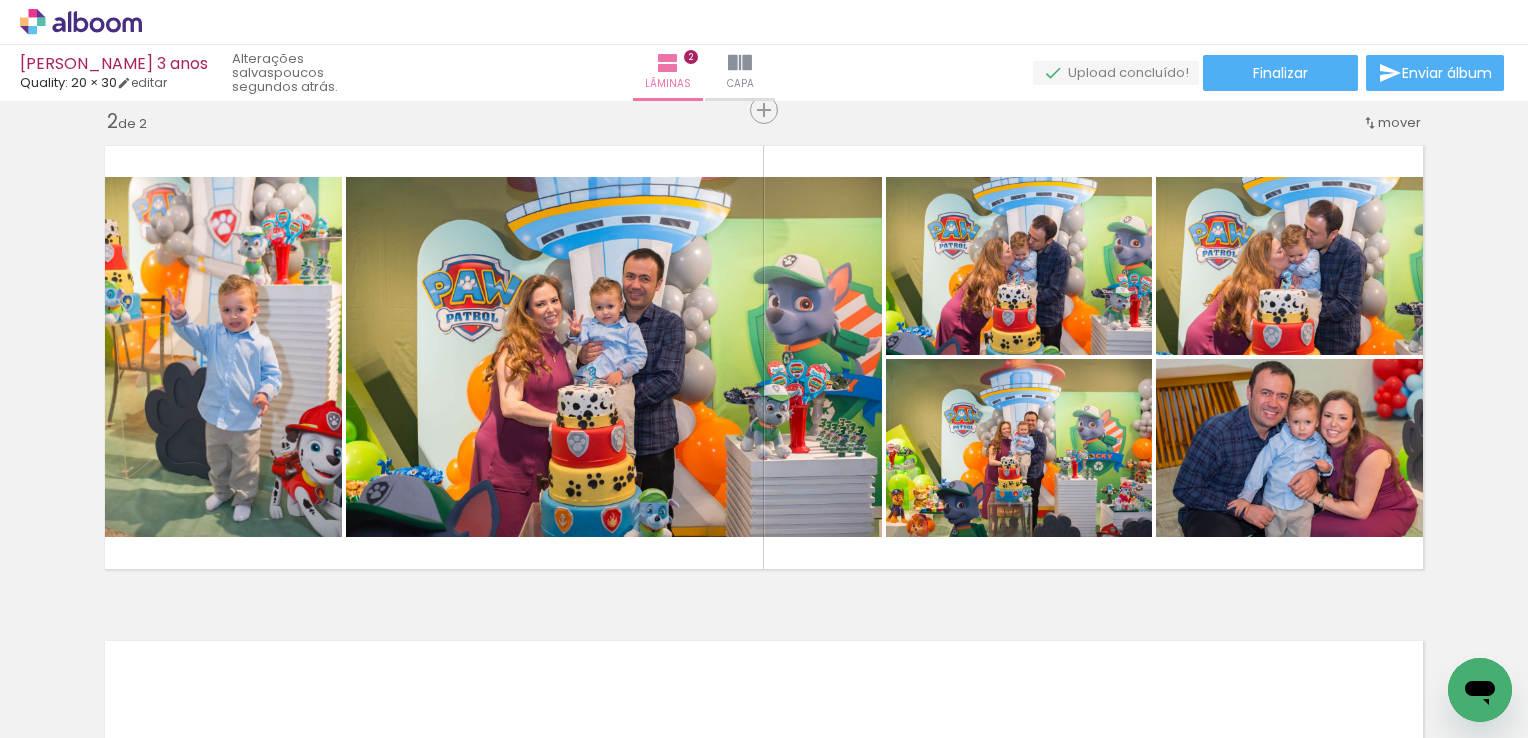 scroll, scrollTop: 0, scrollLeft: 1532, axis: horizontal 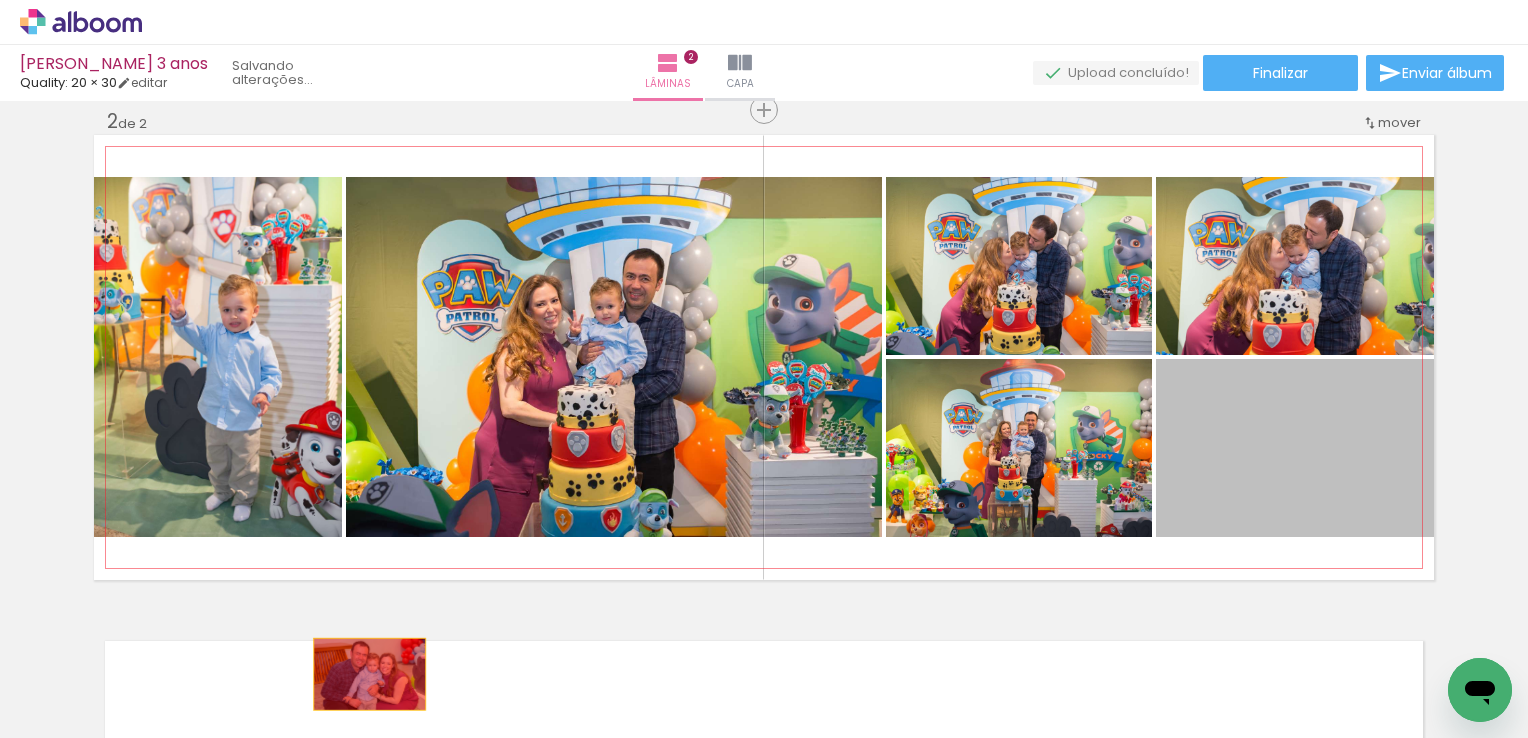 drag, startPoint x: 1252, startPoint y: 456, endPoint x: 362, endPoint y: 667, distance: 914.66986 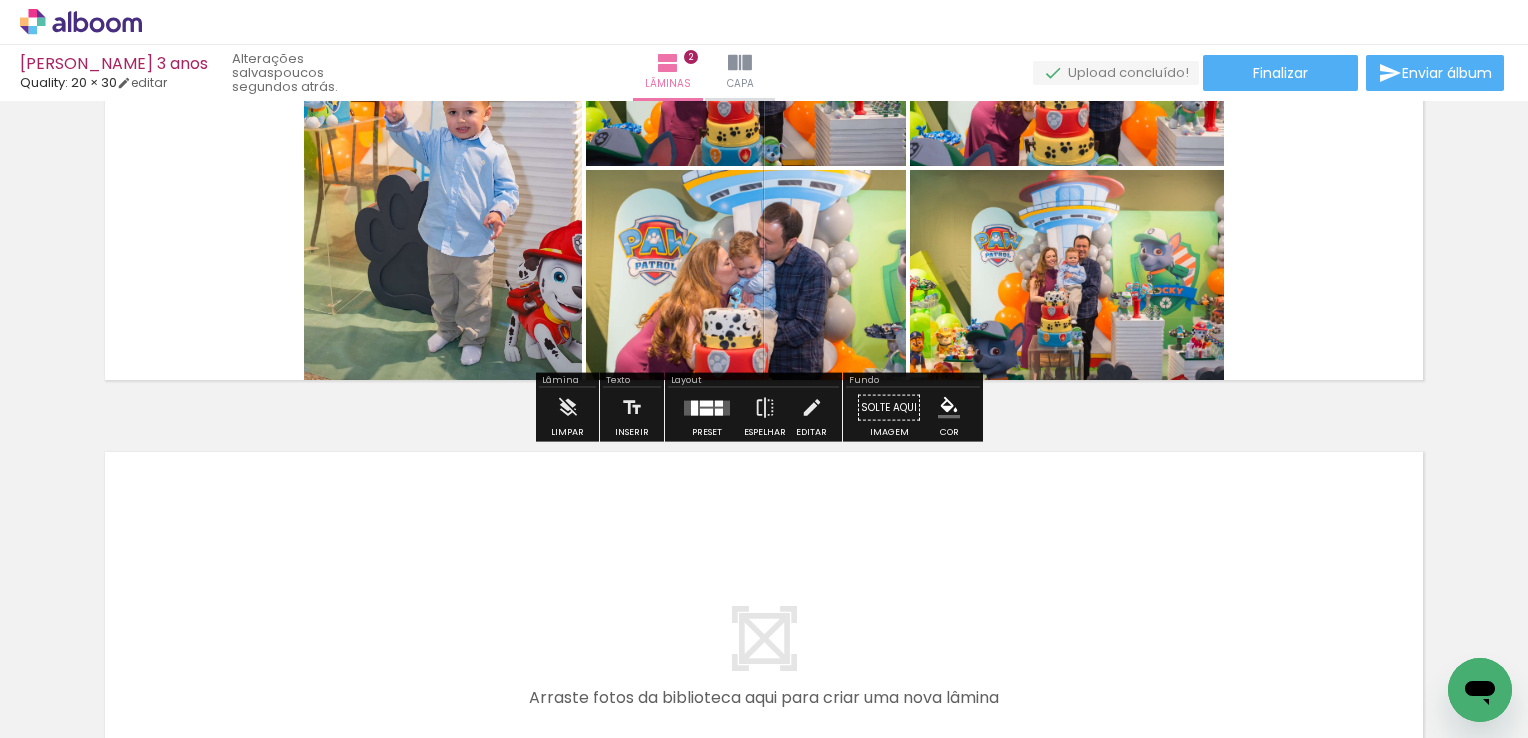 scroll, scrollTop: 719, scrollLeft: 0, axis: vertical 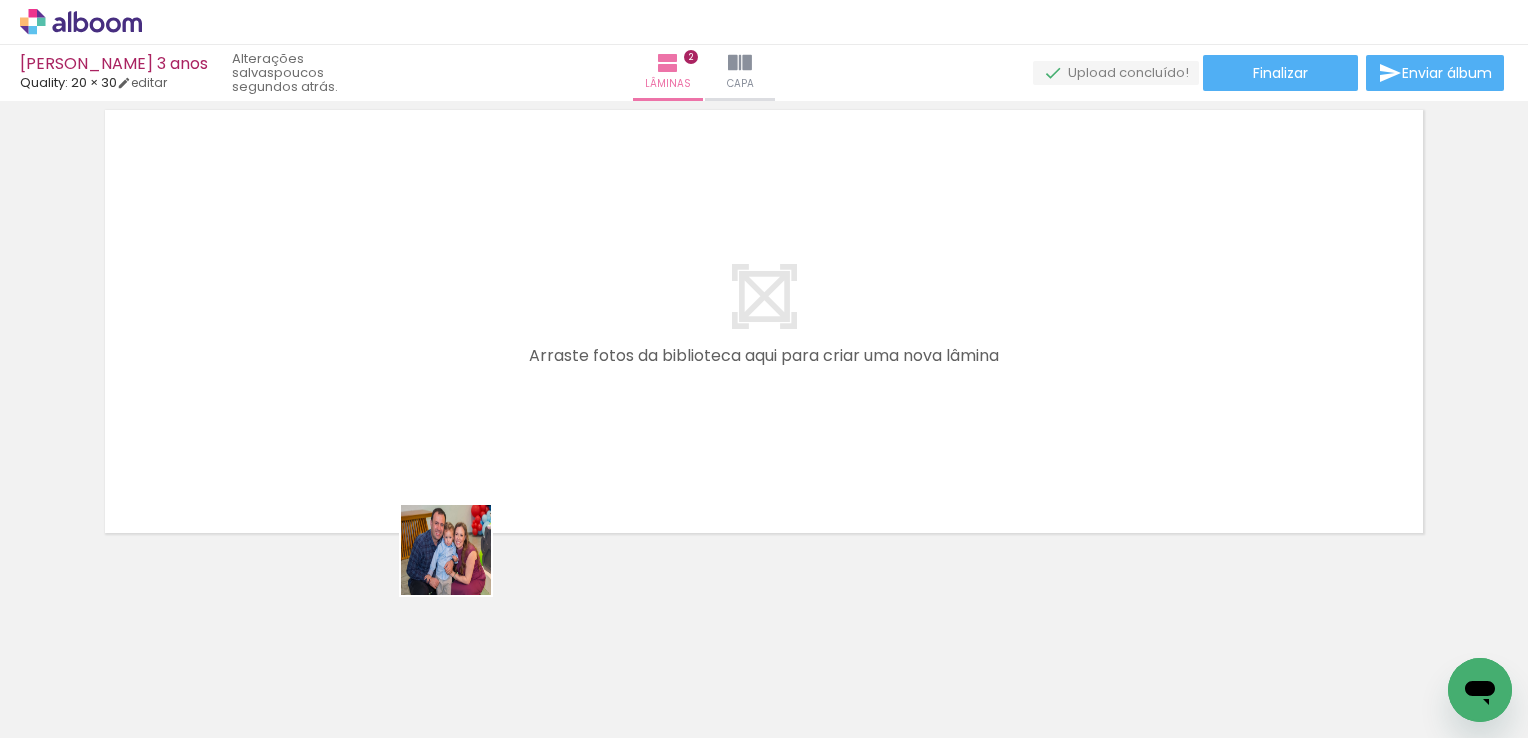 drag, startPoint x: 461, startPoint y: 565, endPoint x: 570, endPoint y: 577, distance: 109.65856 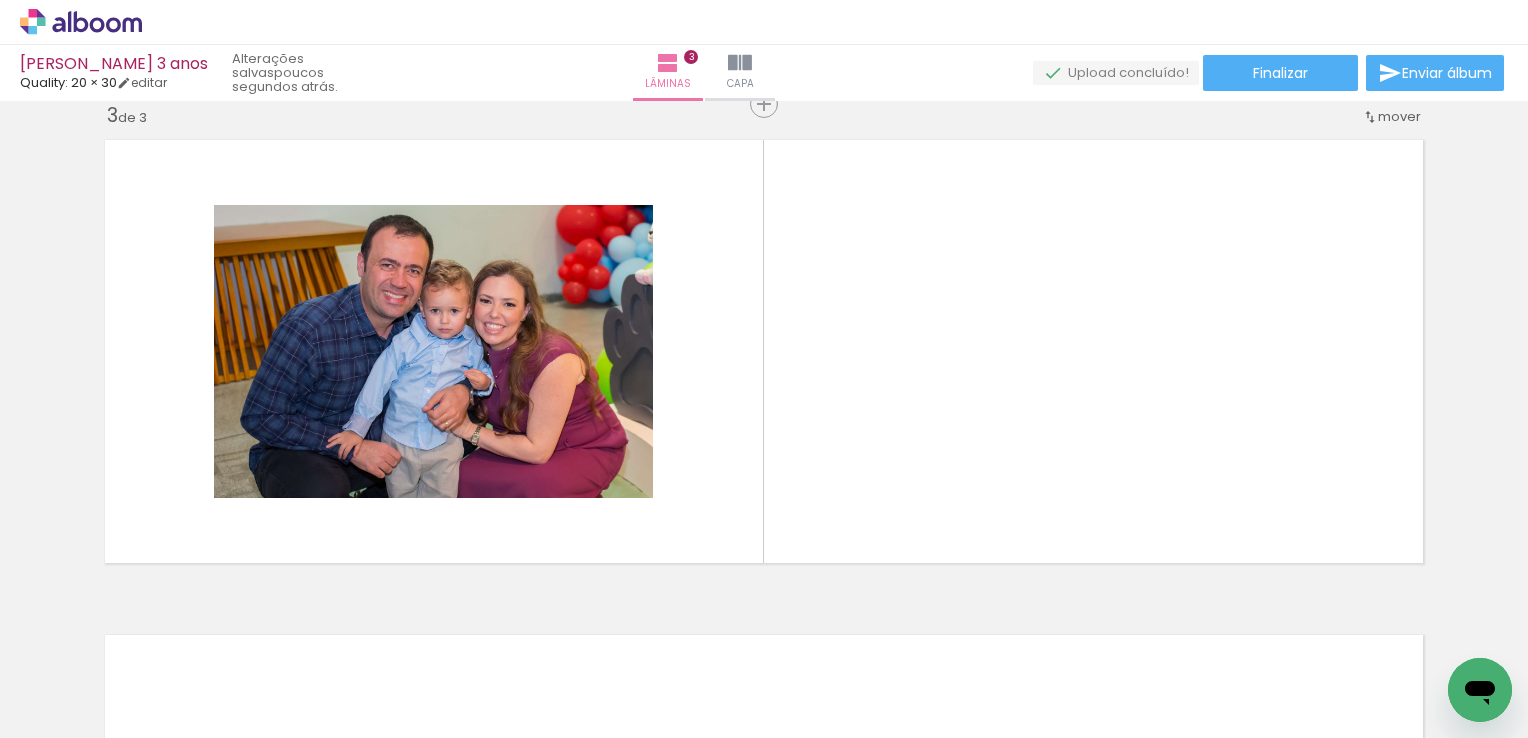 scroll, scrollTop: 1014, scrollLeft: 0, axis: vertical 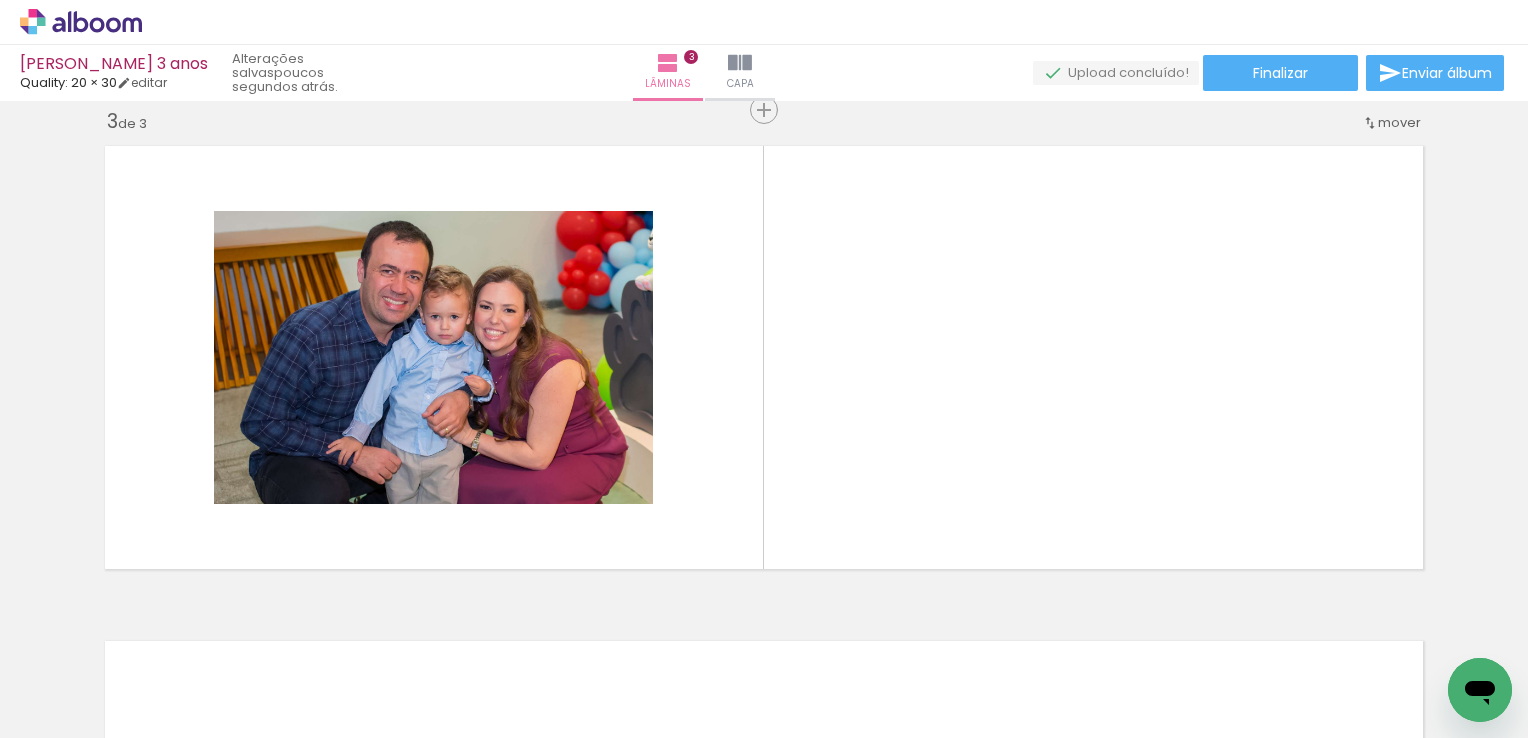 drag, startPoint x: 800, startPoint y: 690, endPoint x: 883, endPoint y: 669, distance: 85.61542 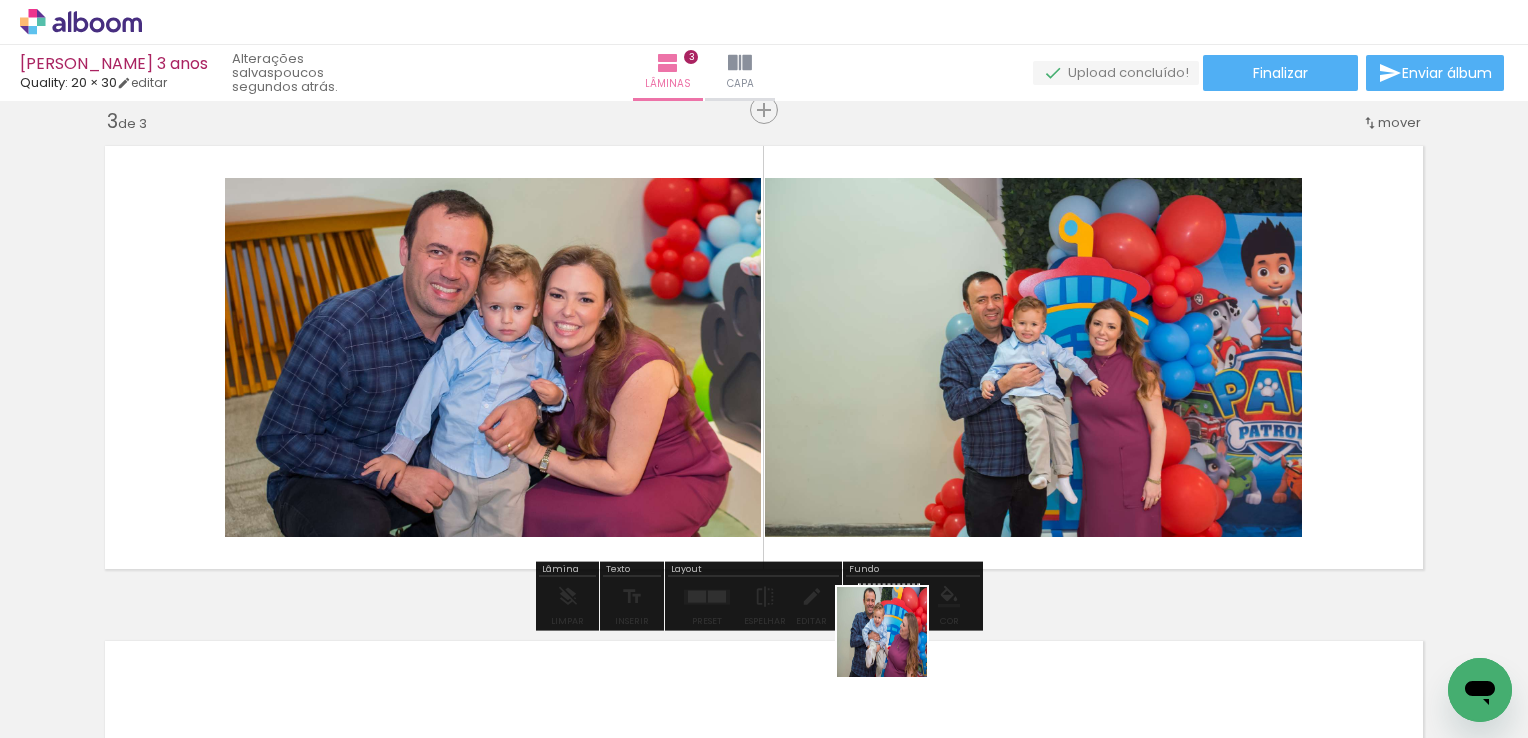 drag, startPoint x: 890, startPoint y: 689, endPoint x: 995, endPoint y: 614, distance: 129.03488 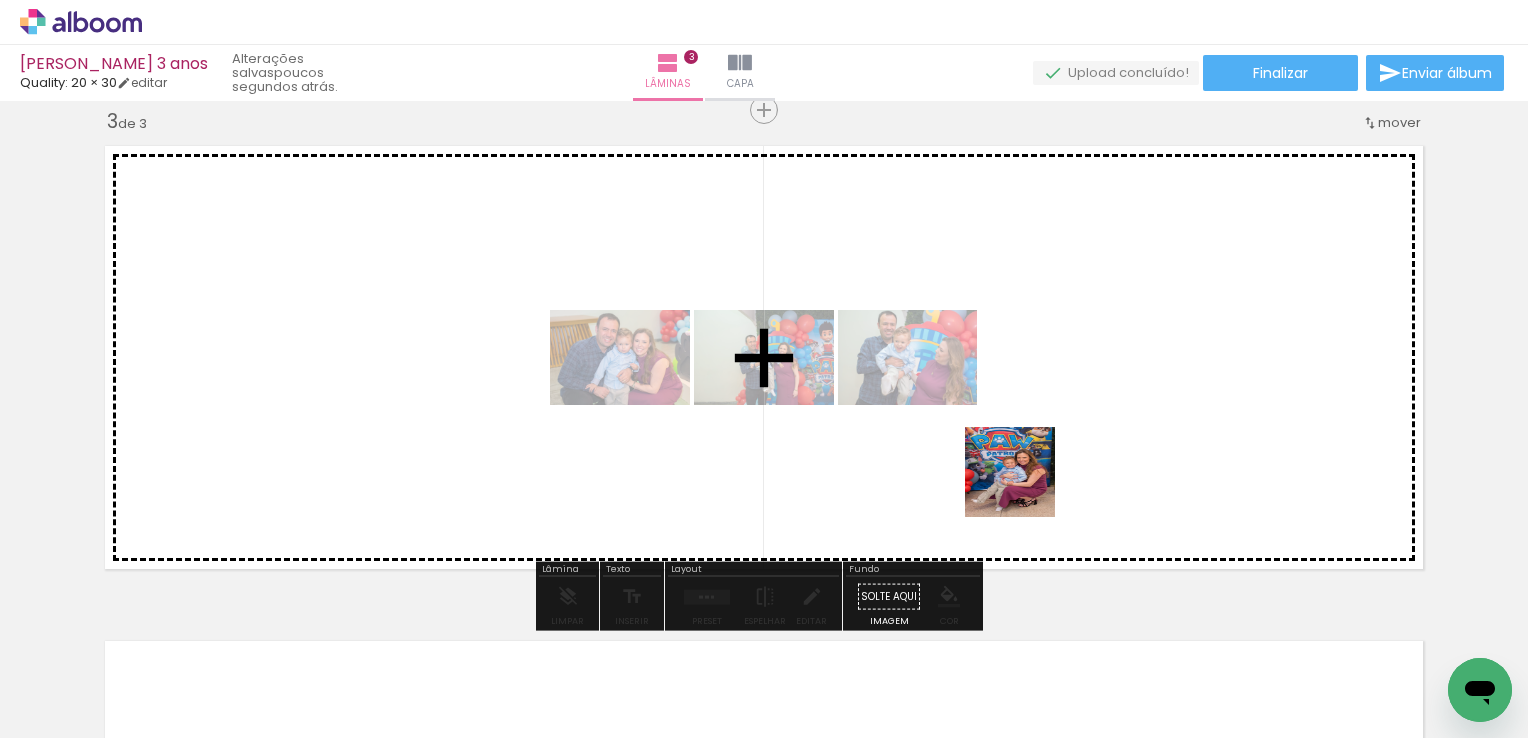 drag, startPoint x: 1012, startPoint y: 685, endPoint x: 1092, endPoint y: 637, distance: 93.29523 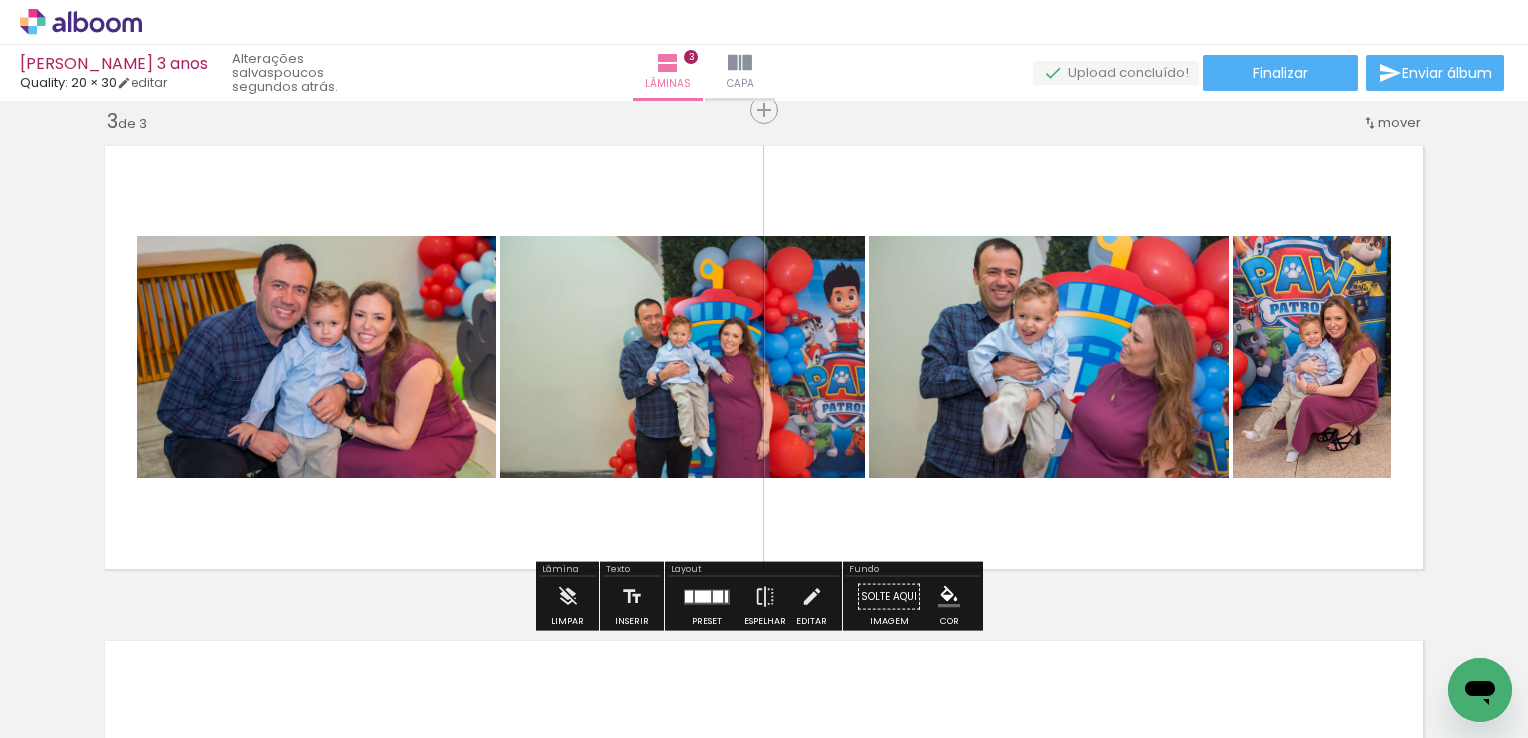 drag, startPoint x: 1115, startPoint y: 675, endPoint x: 1232, endPoint y: 686, distance: 117.51595 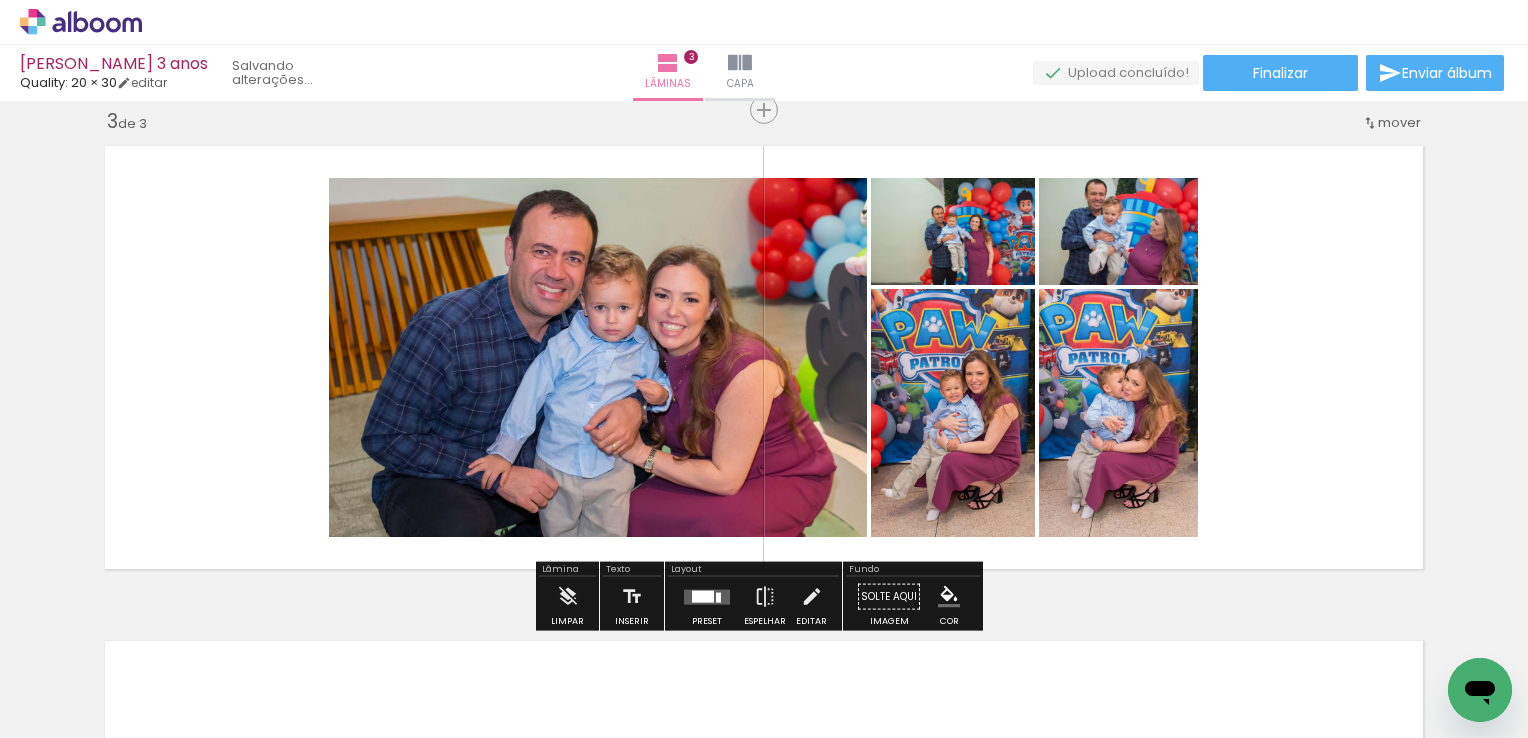 drag, startPoint x: 1237, startPoint y: 702, endPoint x: 1333, endPoint y: 674, distance: 100 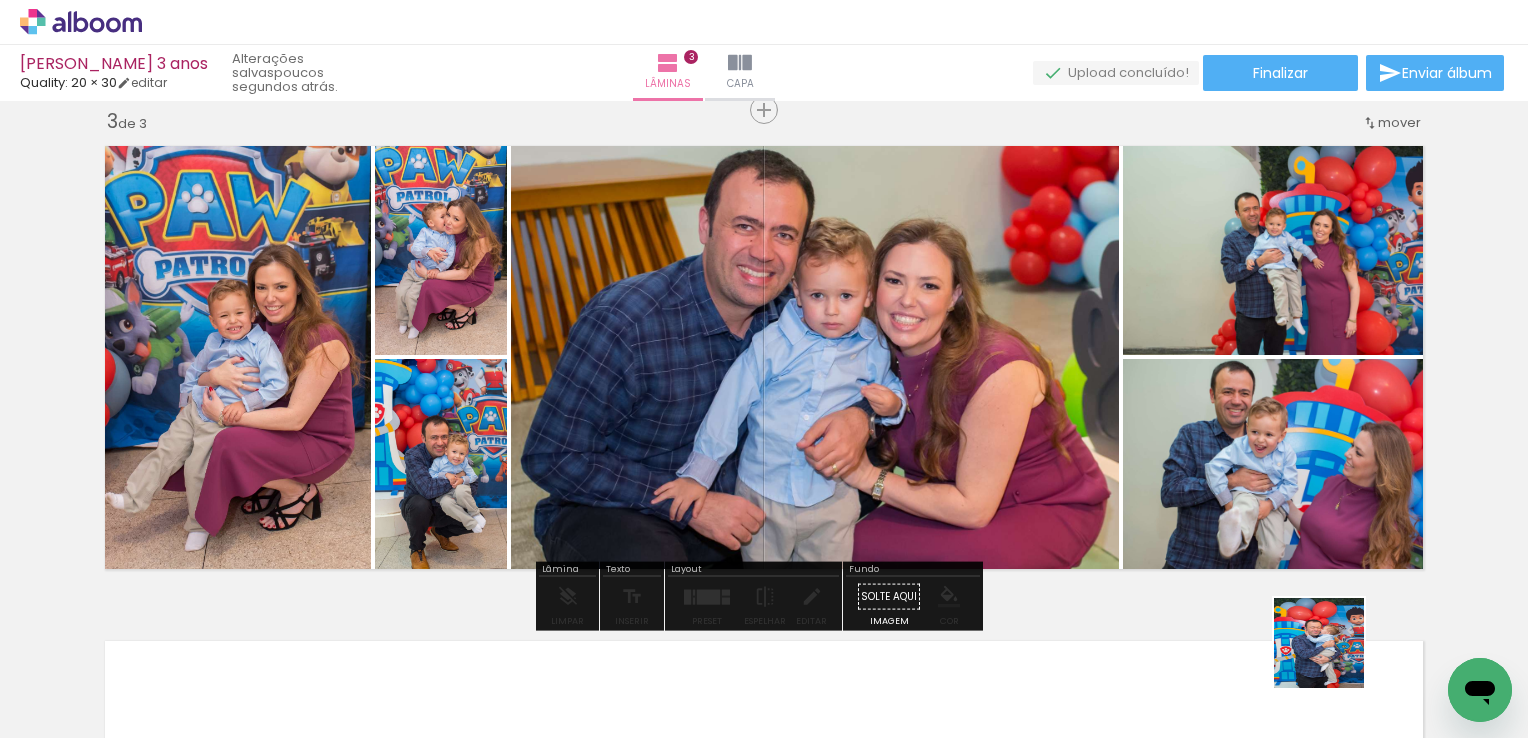 drag, startPoint x: 1334, startPoint y: 658, endPoint x: 1412, endPoint y: 667, distance: 78.51752 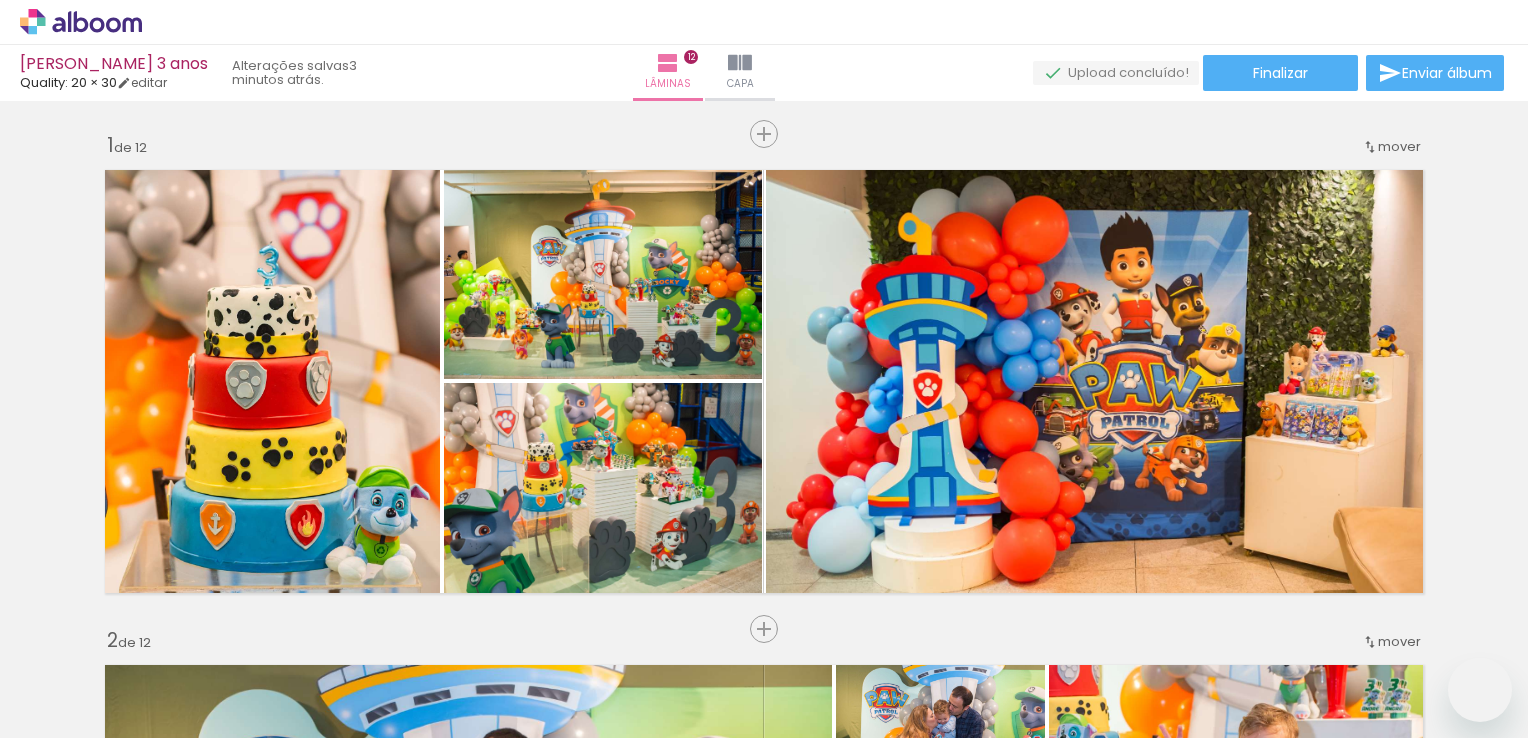 scroll, scrollTop: 0, scrollLeft: 0, axis: both 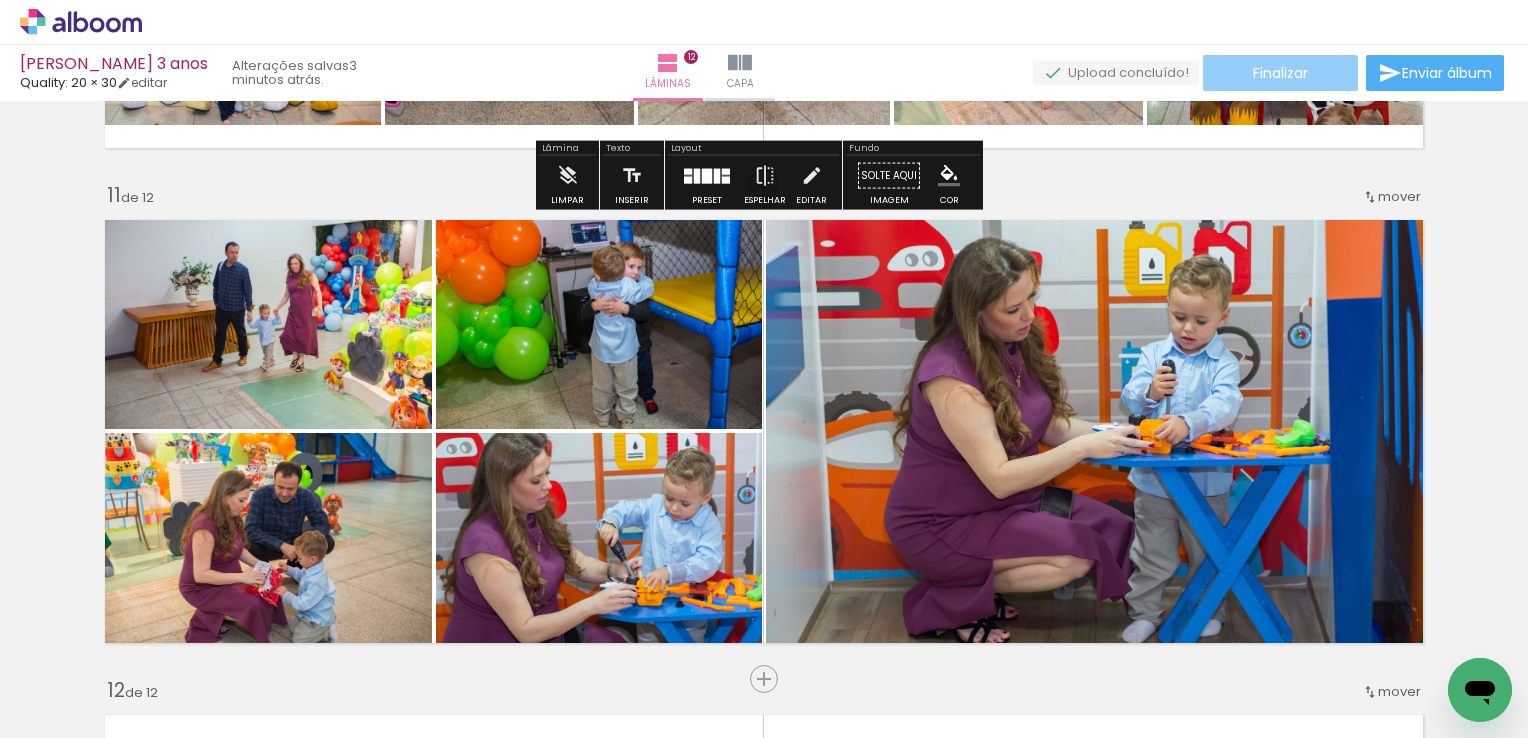 click on "Finalizar" 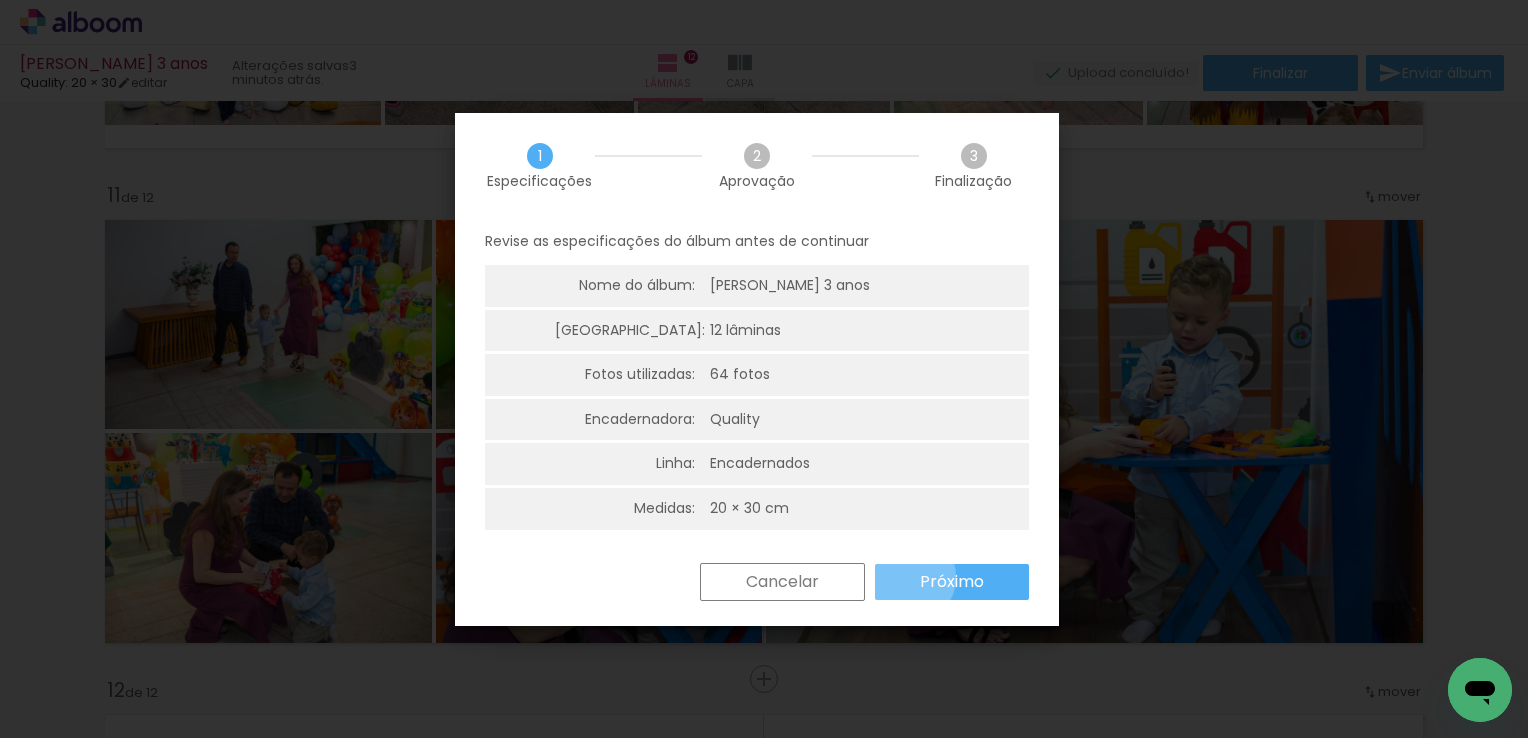 click on "Próximo" at bounding box center [952, 582] 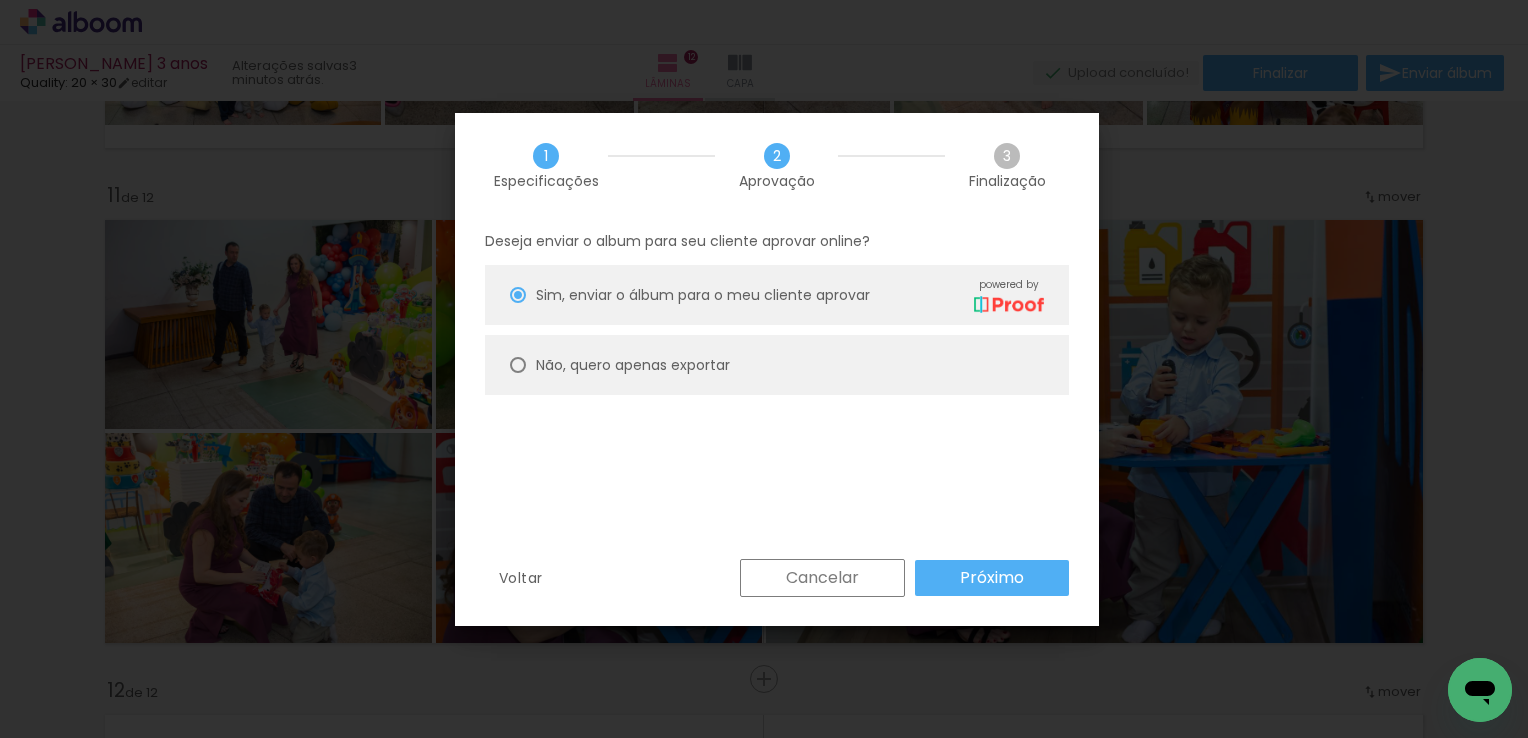click on "Não, quero apenas exportar" at bounding box center [0, 0] 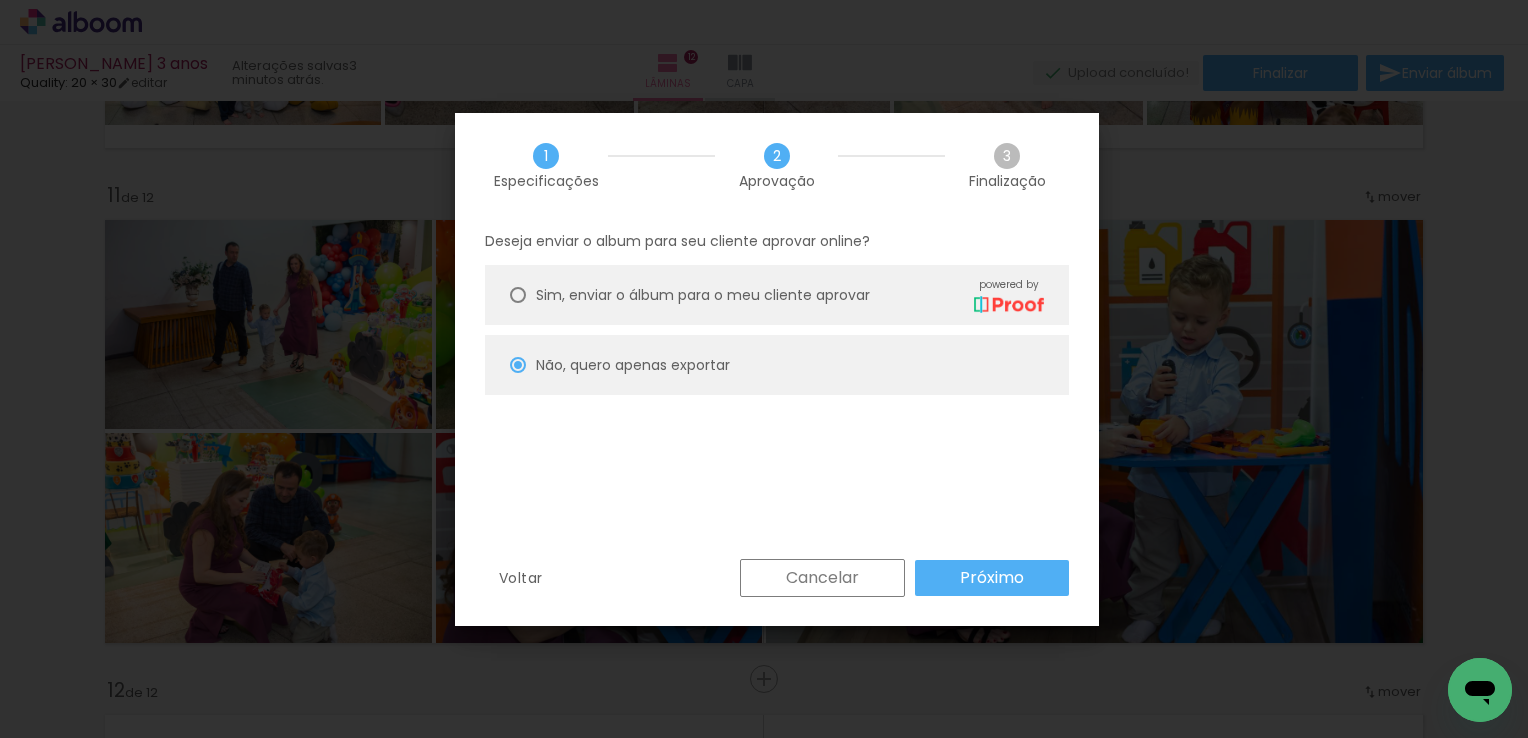 click on "Próximo" at bounding box center (992, 578) 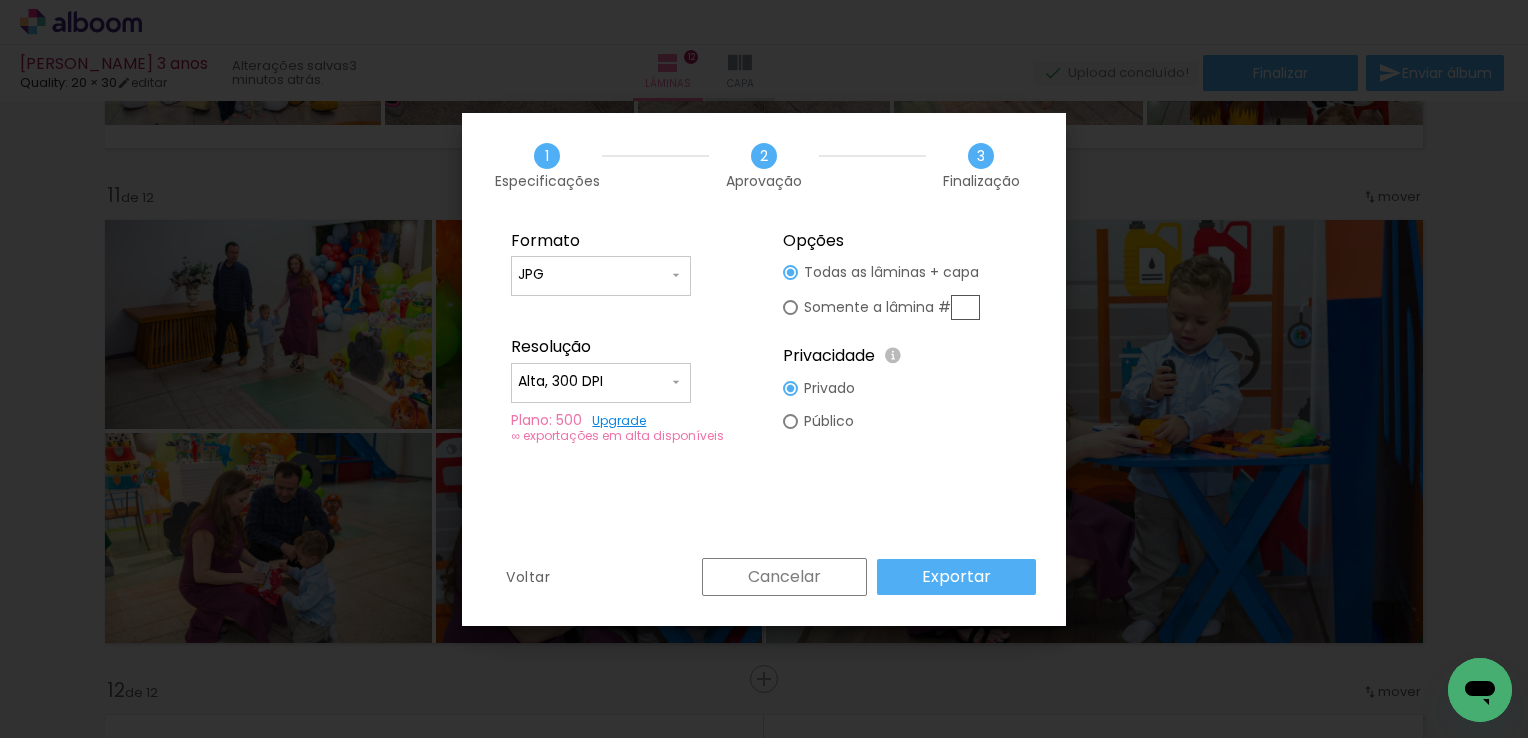 click on "Exportar" at bounding box center (956, 577) 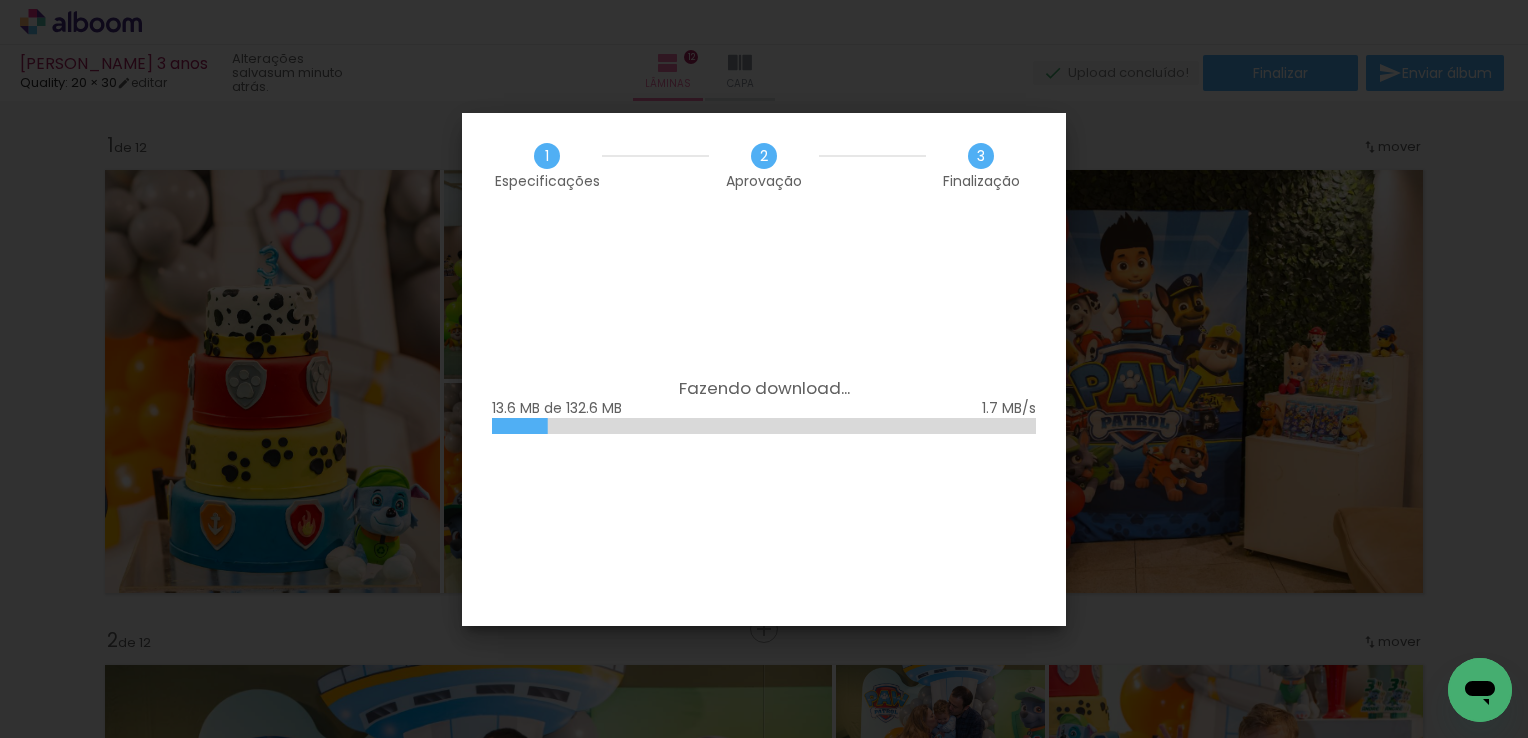 scroll, scrollTop: 0, scrollLeft: 0, axis: both 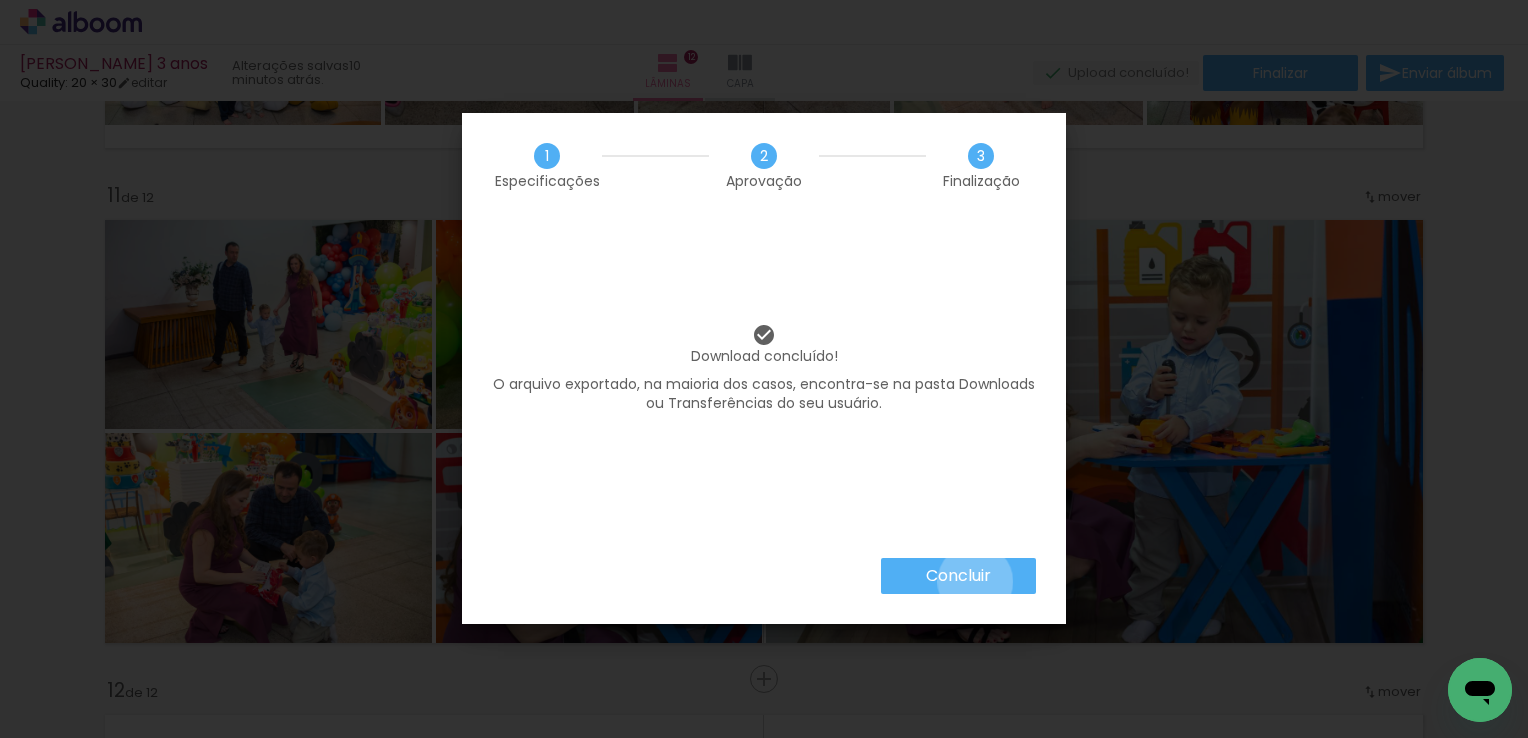 click on "Concluir" at bounding box center (0, 0) 